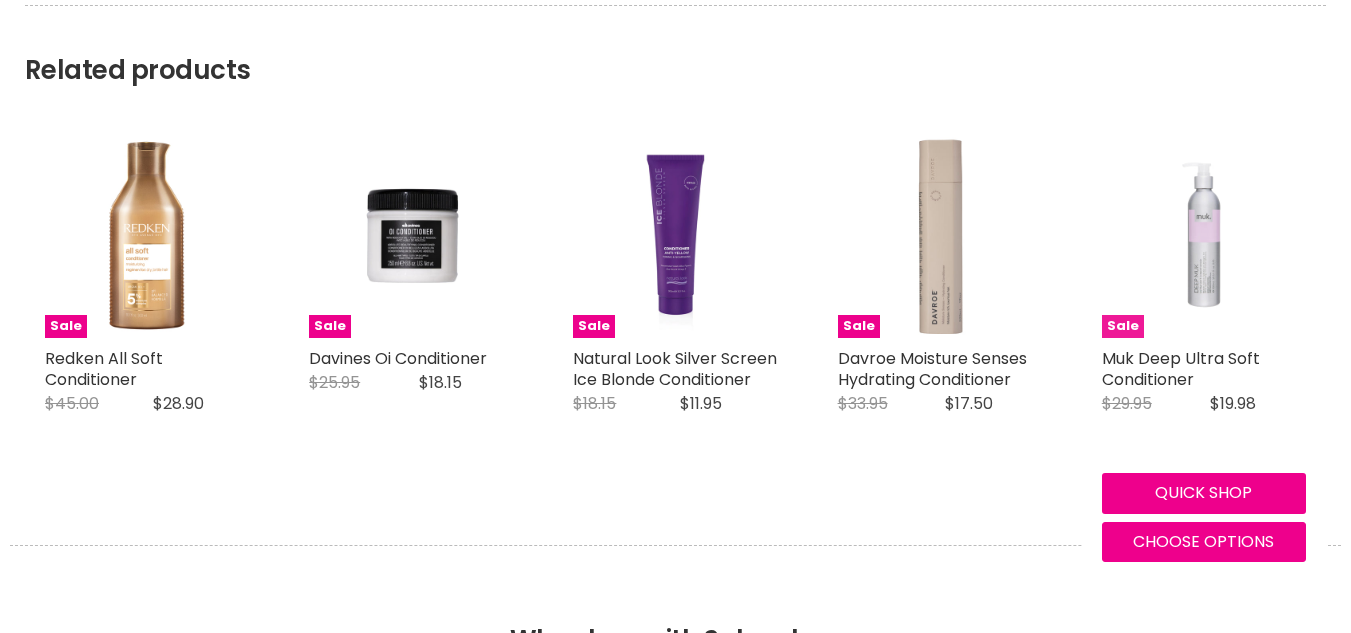 scroll, scrollTop: 1703, scrollLeft: 0, axis: vertical 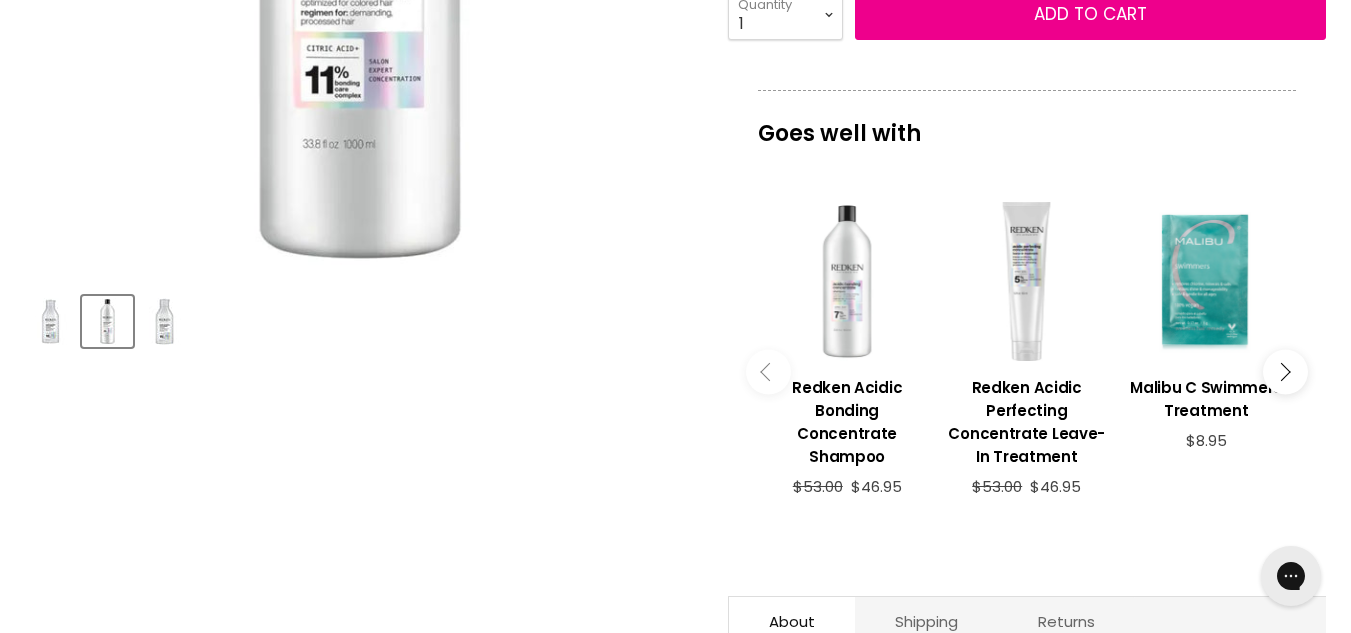 click at bounding box center [847, 281] 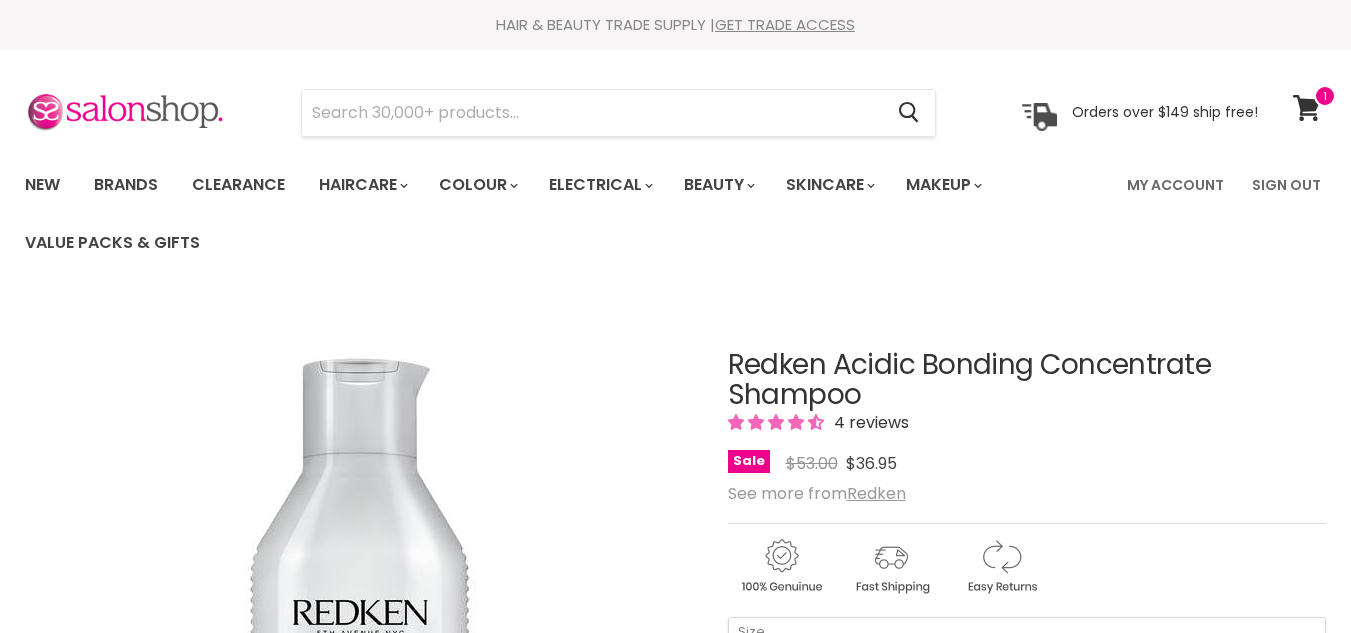 click on "300ml
500ml
1Litre" at bounding box center (1027, 642) 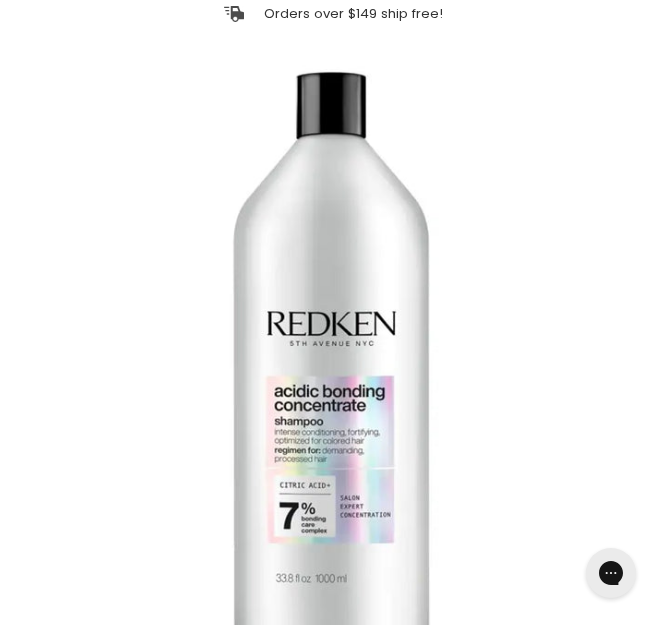 scroll, scrollTop: 0, scrollLeft: 0, axis: both 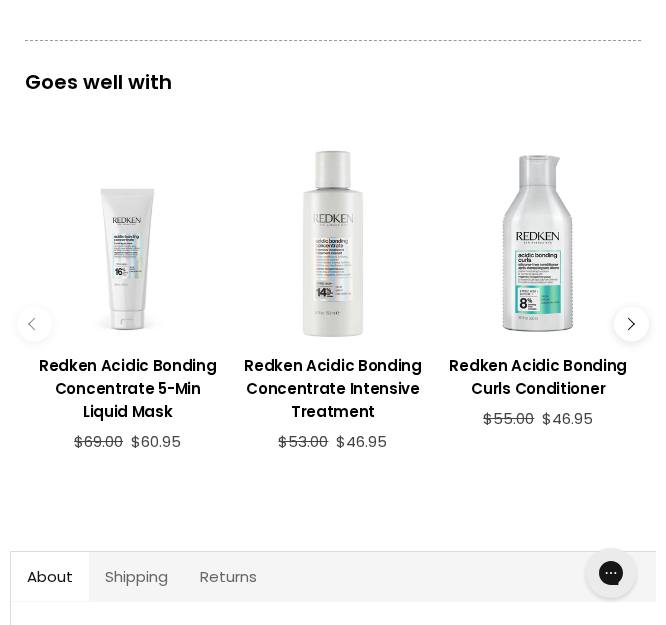 click at bounding box center [628, 323] 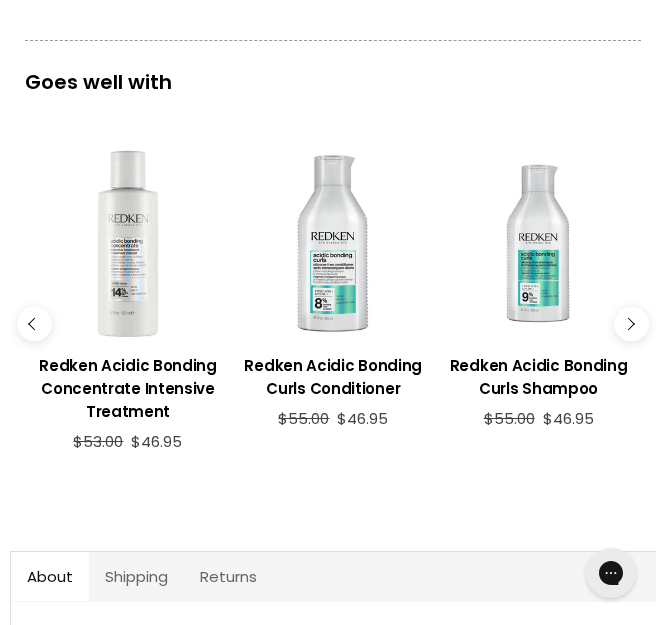 click at bounding box center (628, 323) 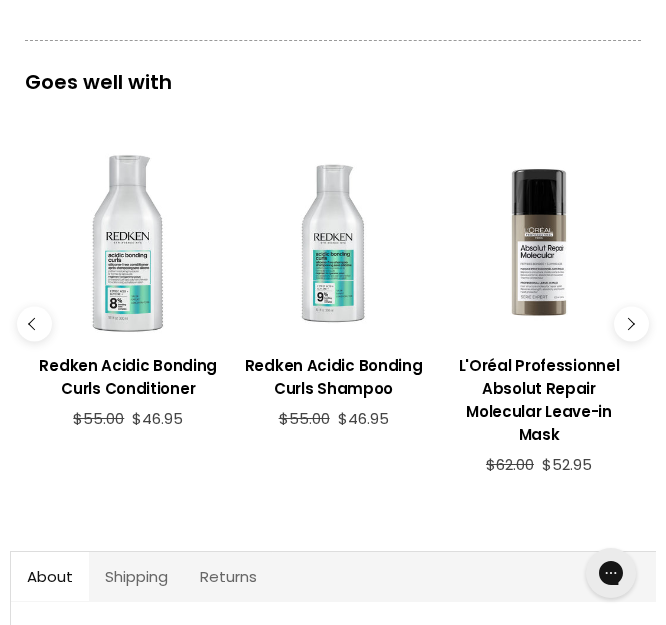 click at bounding box center (628, 323) 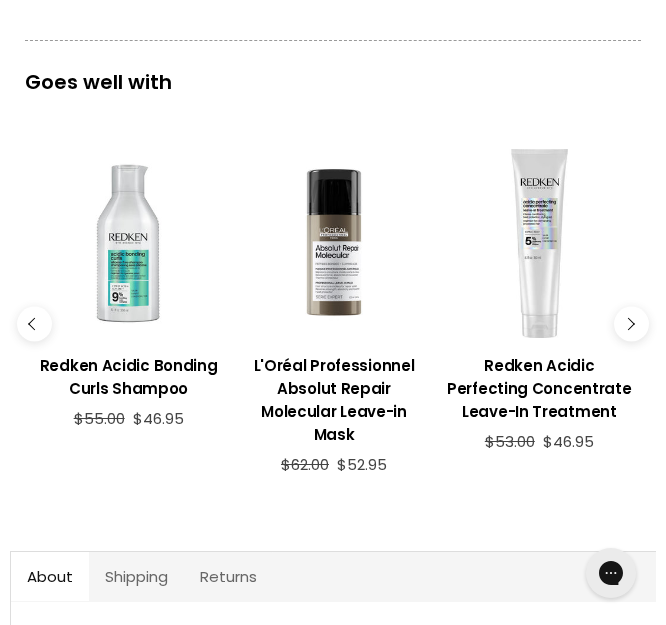 click at bounding box center (628, 323) 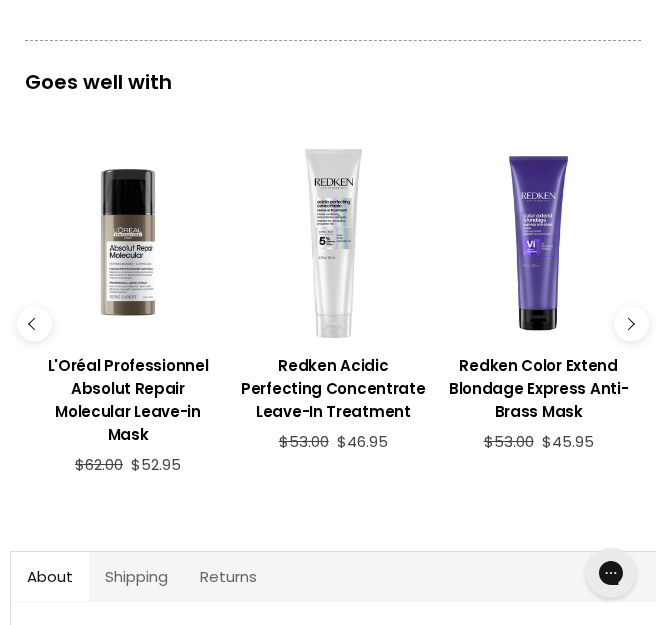click at bounding box center (628, 323) 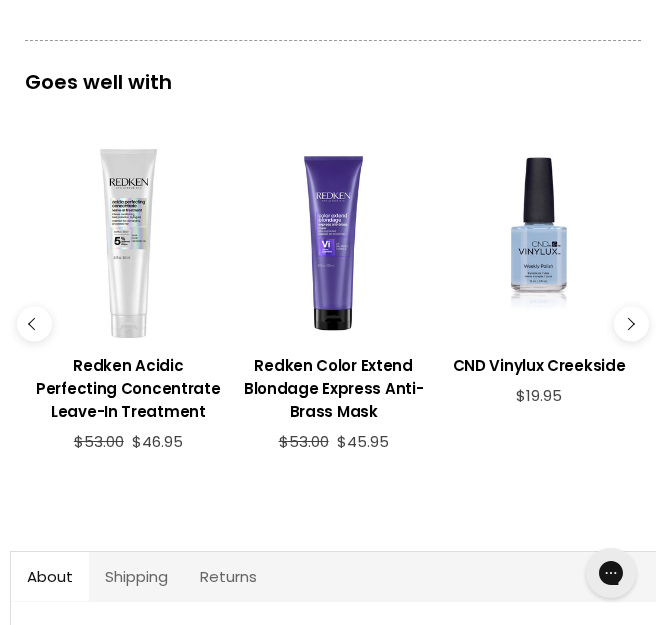 click at bounding box center [628, 323] 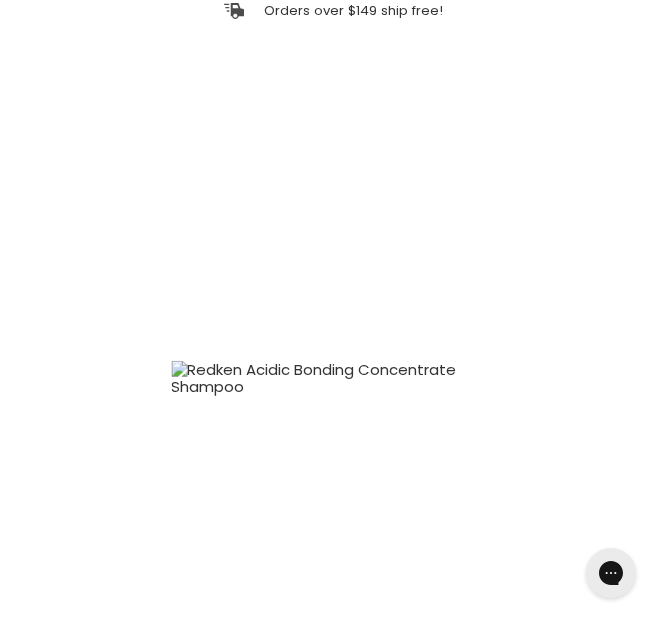 scroll, scrollTop: 0, scrollLeft: 0, axis: both 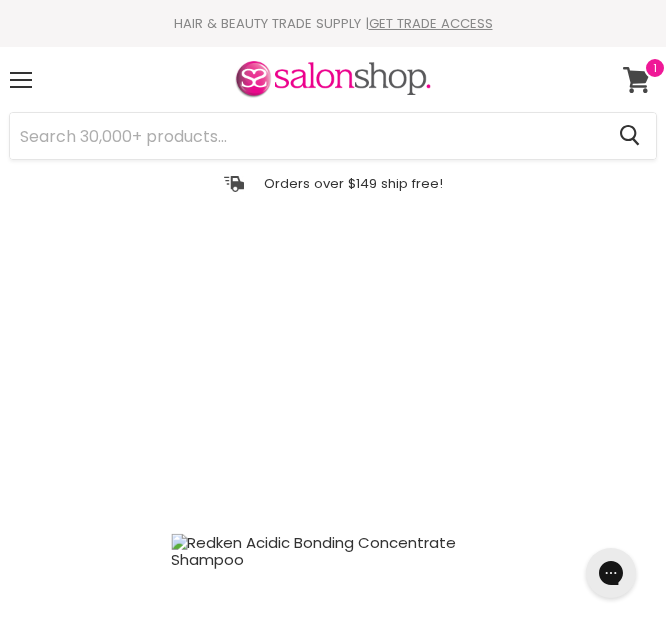 click 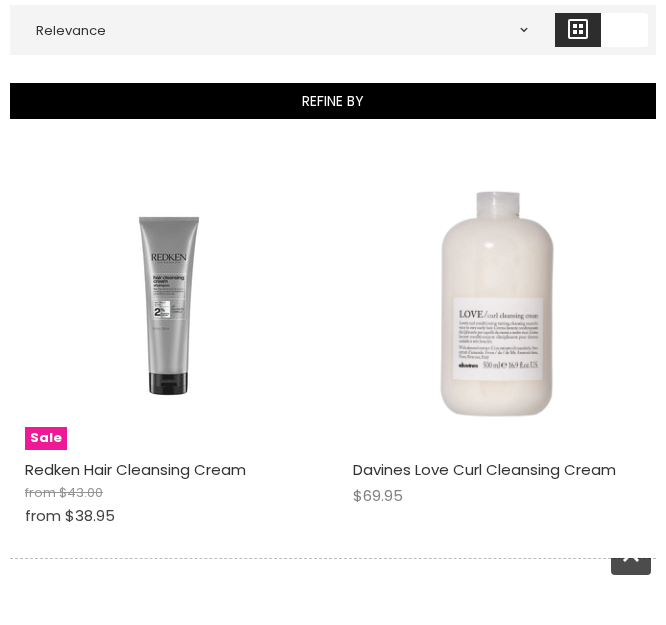scroll, scrollTop: 267, scrollLeft: 0, axis: vertical 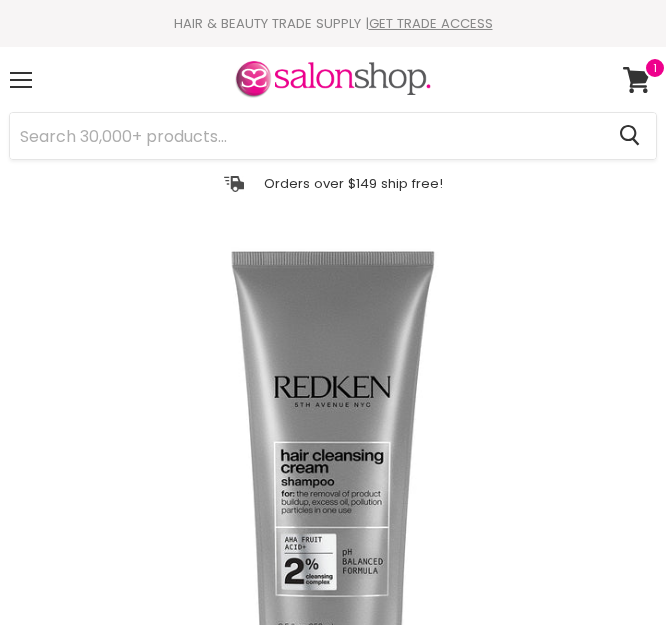 click on "250ml
1L" at bounding box center [333, 1255] 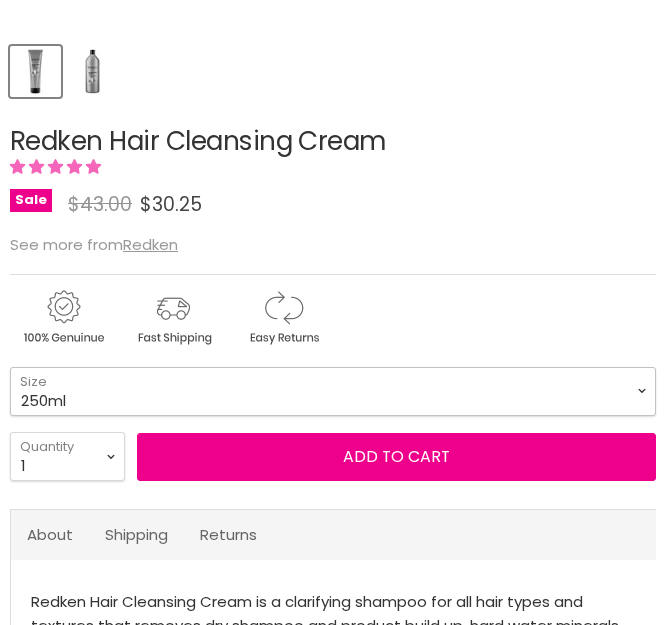 scroll, scrollTop: 864, scrollLeft: 0, axis: vertical 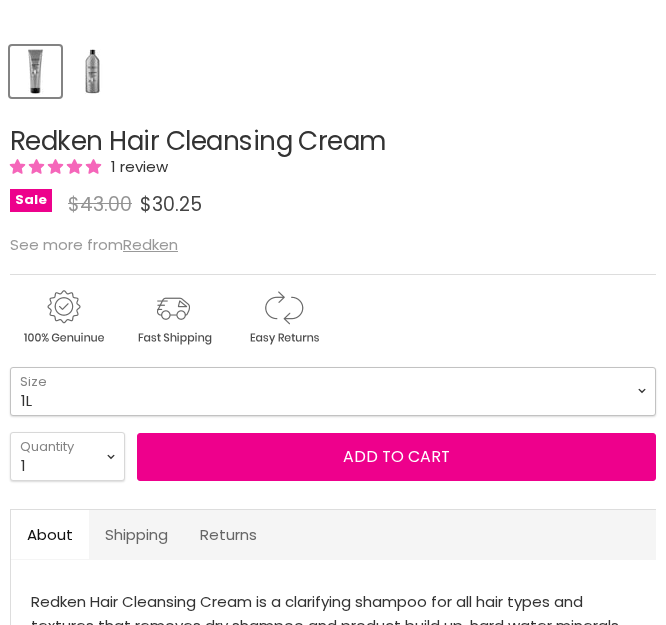 click on "250ml
1L" at bounding box center (333, 391) 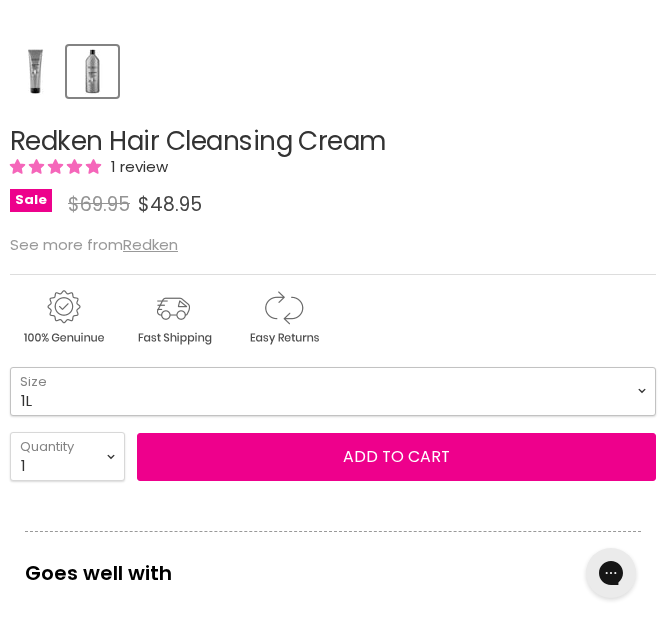 scroll, scrollTop: 0, scrollLeft: 0, axis: both 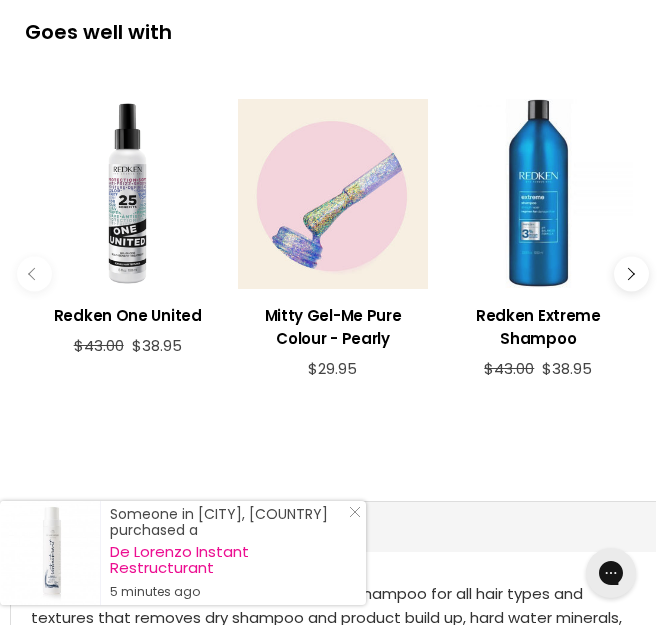 click at bounding box center [538, 193] 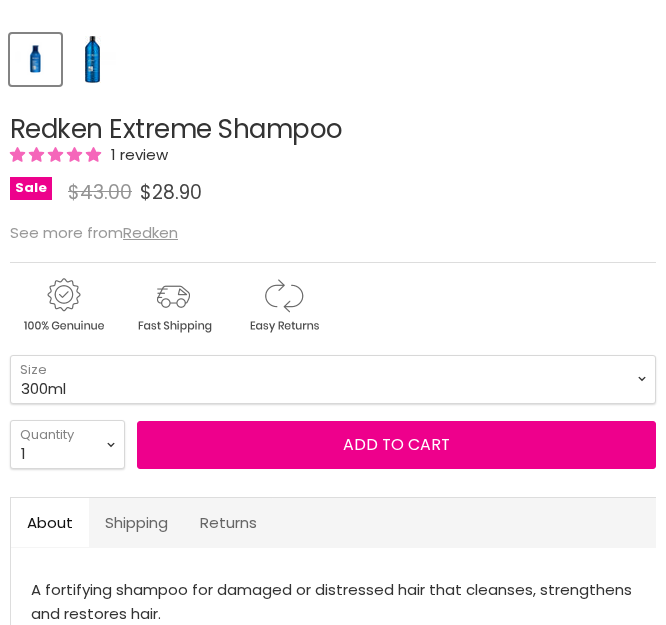 scroll, scrollTop: 876, scrollLeft: 0, axis: vertical 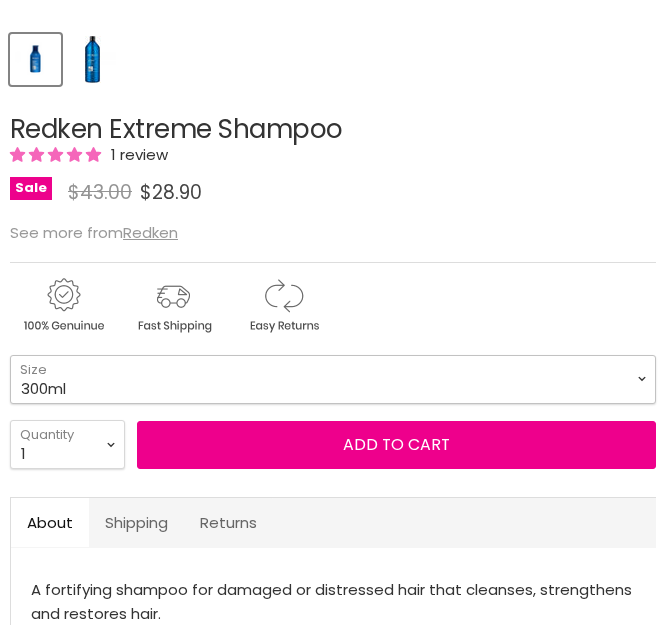 click on "300ml
500ml
1 Litre" at bounding box center [333, 379] 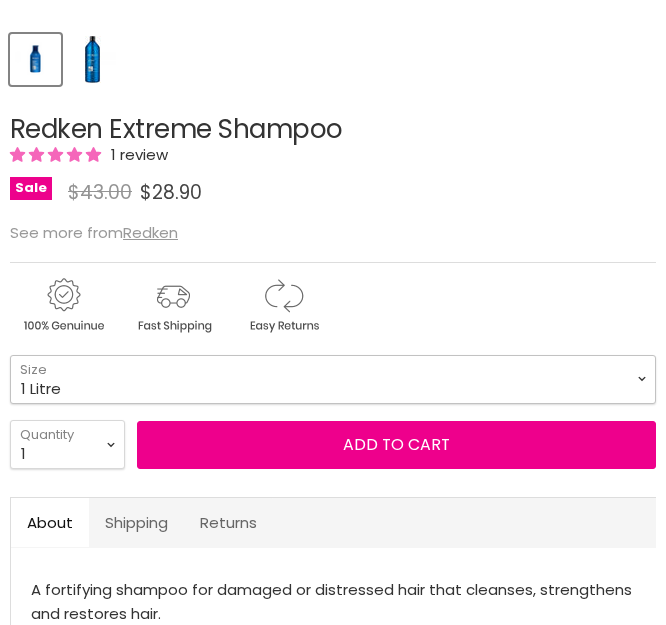 click on "300ml
500ml
1 Litre" at bounding box center [333, 379] 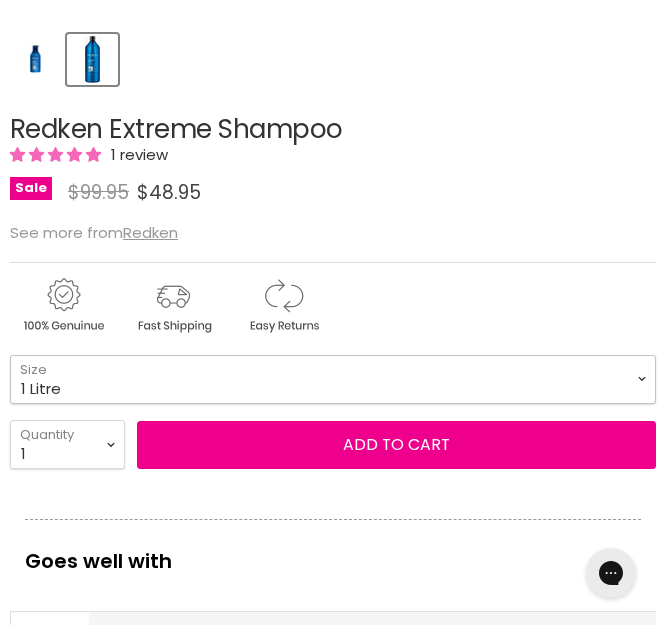 scroll, scrollTop: 0, scrollLeft: 0, axis: both 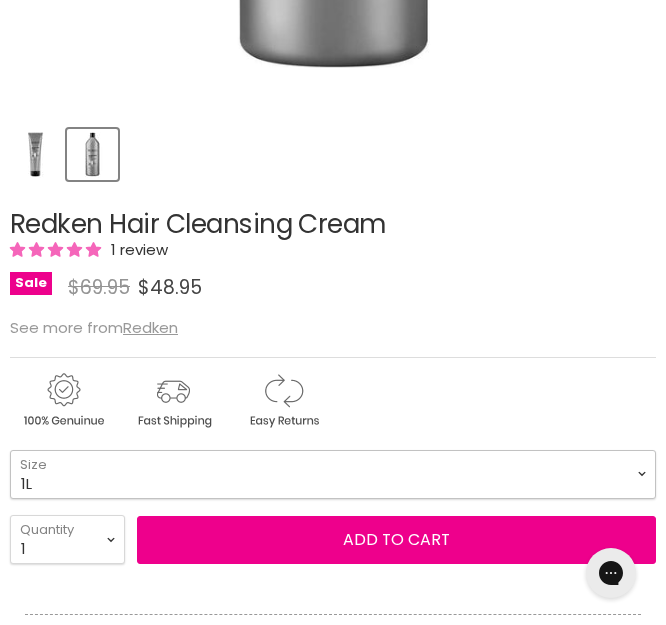 click on "250ml
1L" at bounding box center (333, 474) 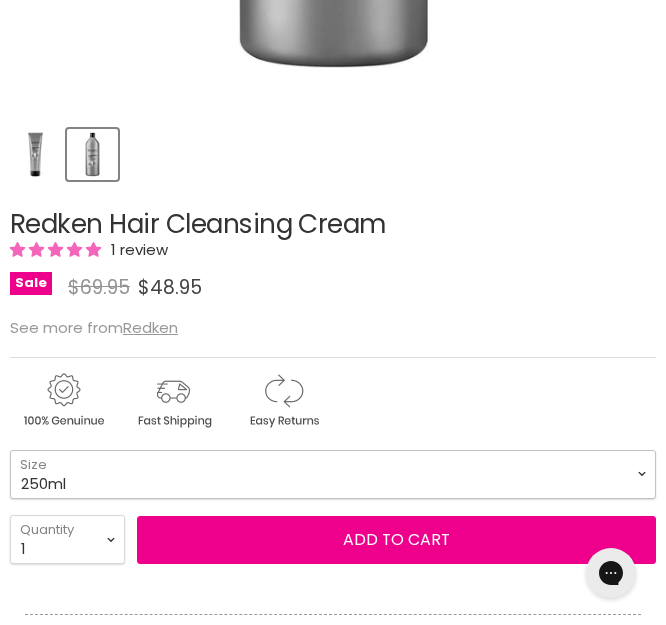 click on "250ml
1L" at bounding box center (333, 474) 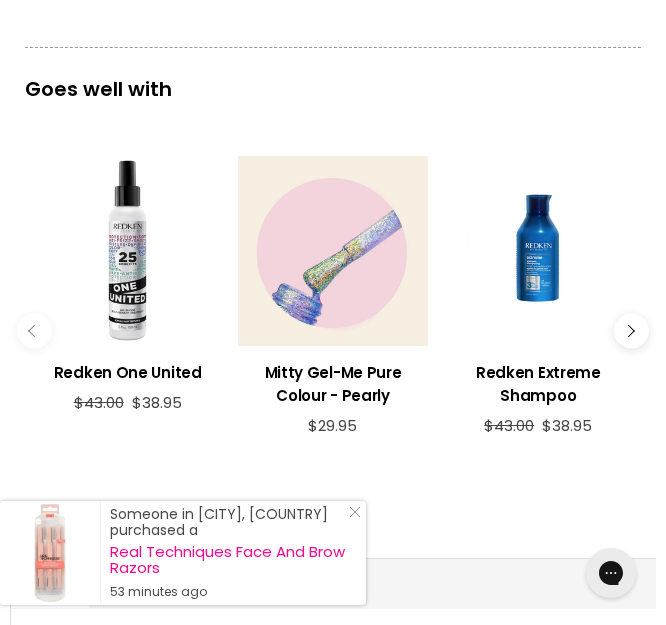 scroll, scrollTop: 1349, scrollLeft: 0, axis: vertical 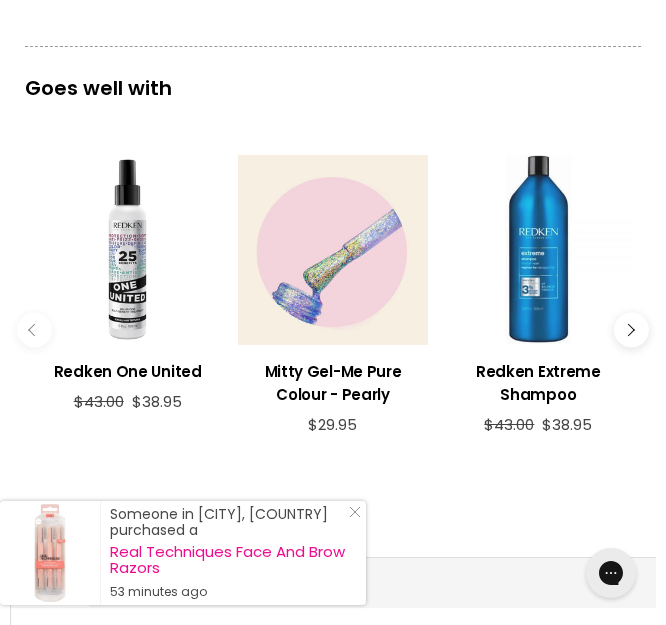 click at bounding box center [538, 249] 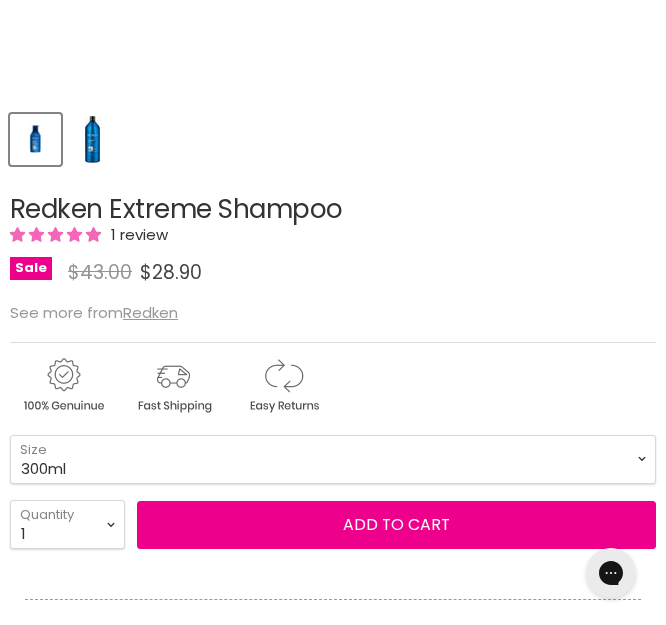 scroll, scrollTop: 0, scrollLeft: 0, axis: both 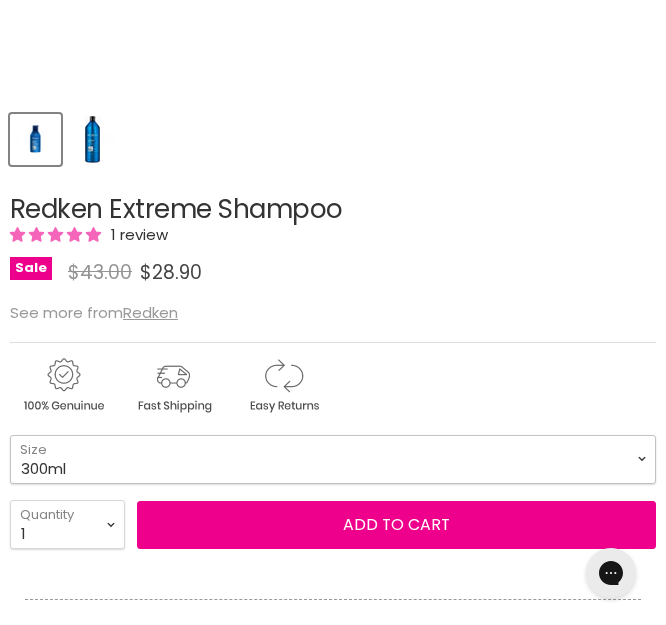 click on "300ml
500ml
1 Litre" at bounding box center (333, 459) 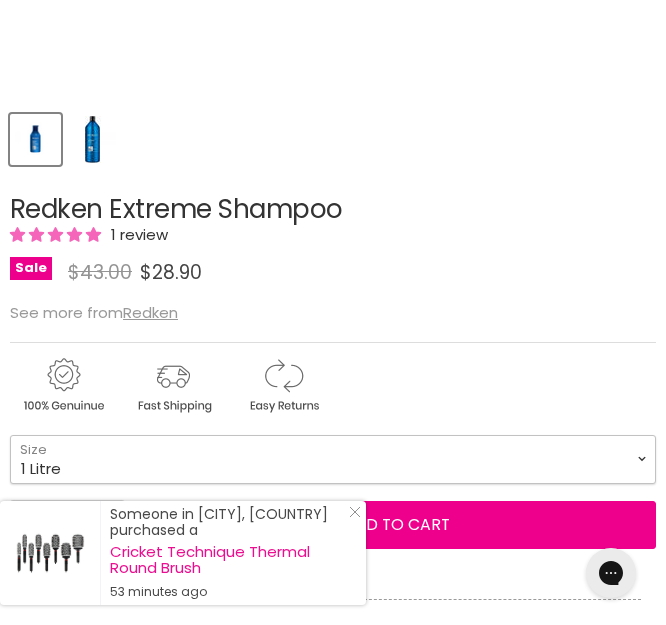 click on "300ml
500ml
1 Litre" at bounding box center [333, 459] 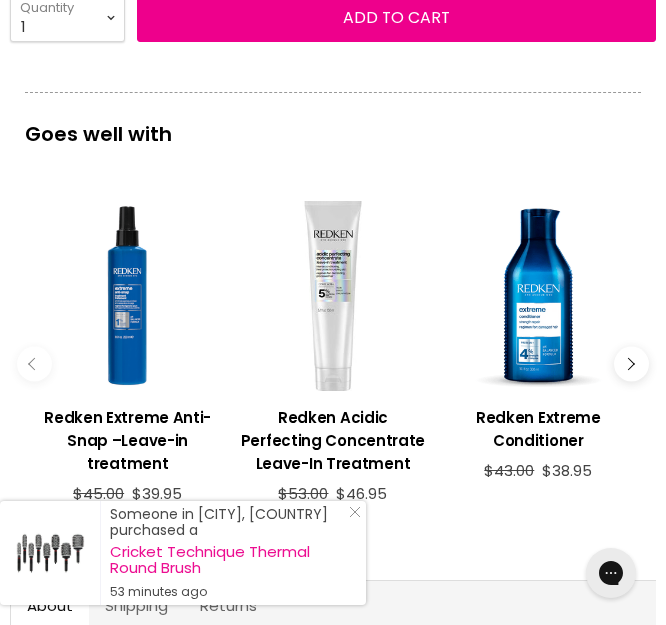 scroll, scrollTop: 1314, scrollLeft: 0, axis: vertical 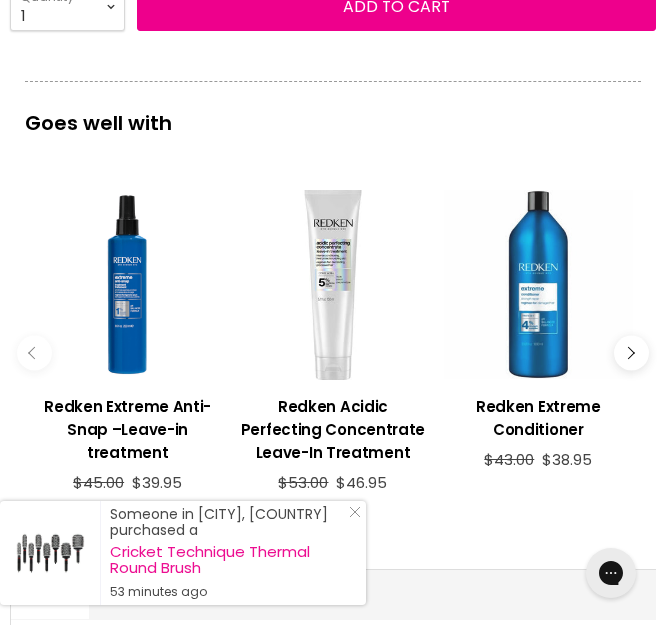 click at bounding box center [538, 284] 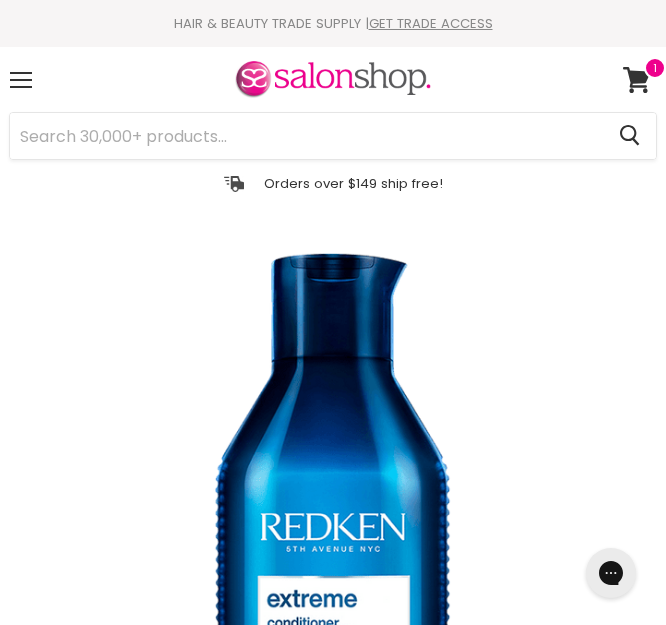 scroll, scrollTop: 0, scrollLeft: 0, axis: both 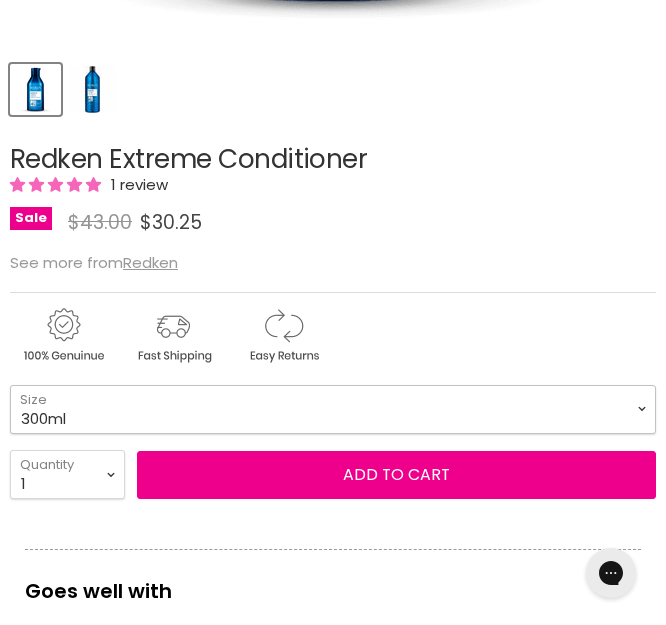 click on "300ml
500ml
1 Litre" at bounding box center (333, 409) 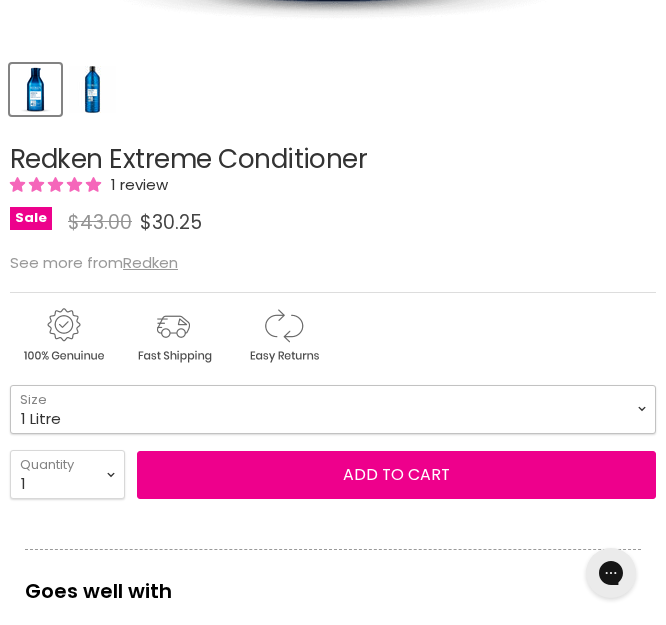 click on "300ml
500ml
1 Litre" at bounding box center (333, 409) 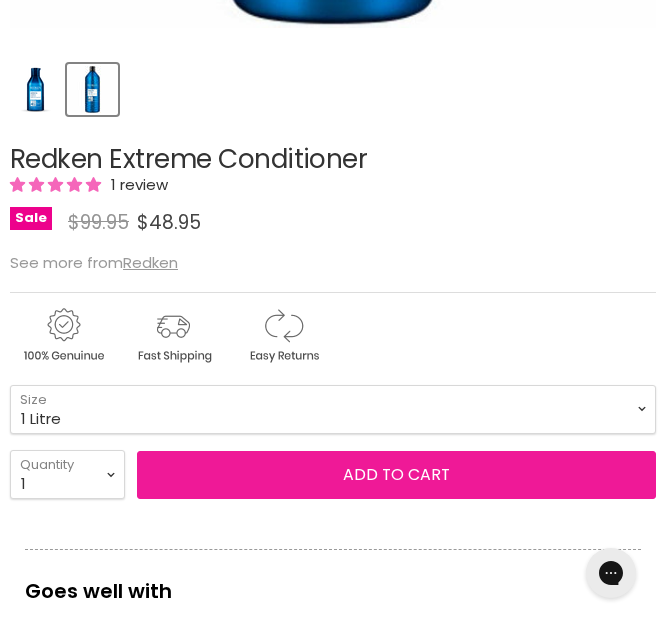 click on "Add to cart" at bounding box center [396, 475] 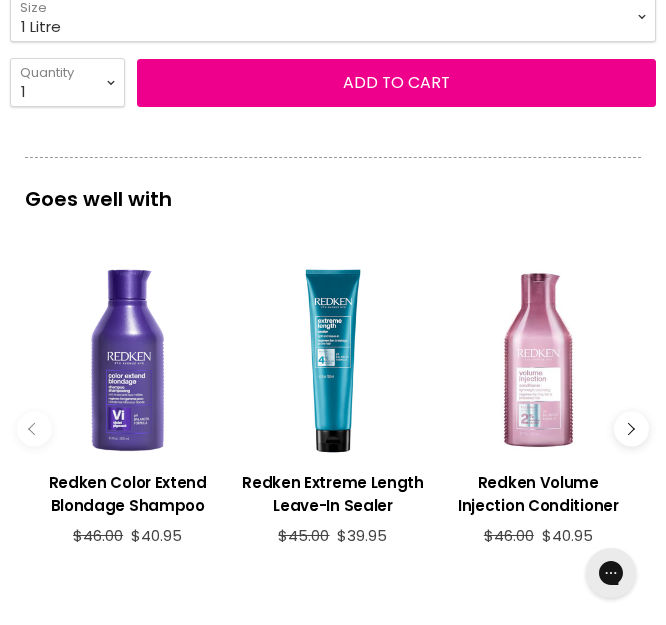 scroll, scrollTop: 1369, scrollLeft: 0, axis: vertical 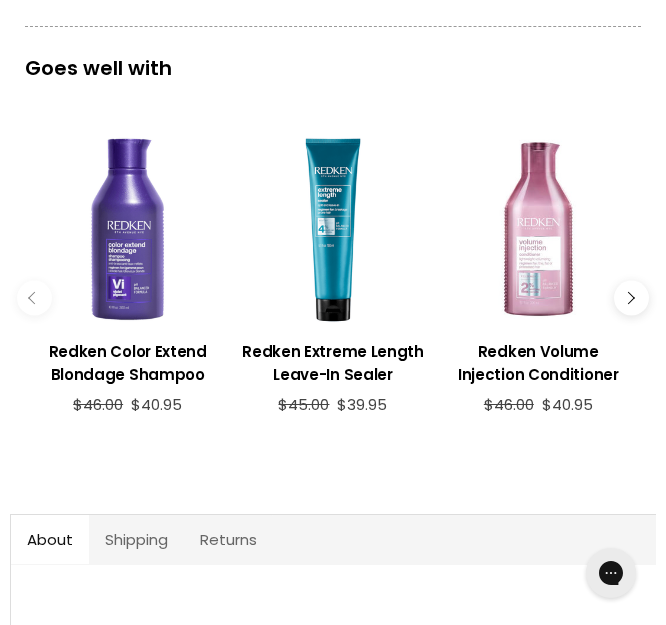click at bounding box center [628, 298] 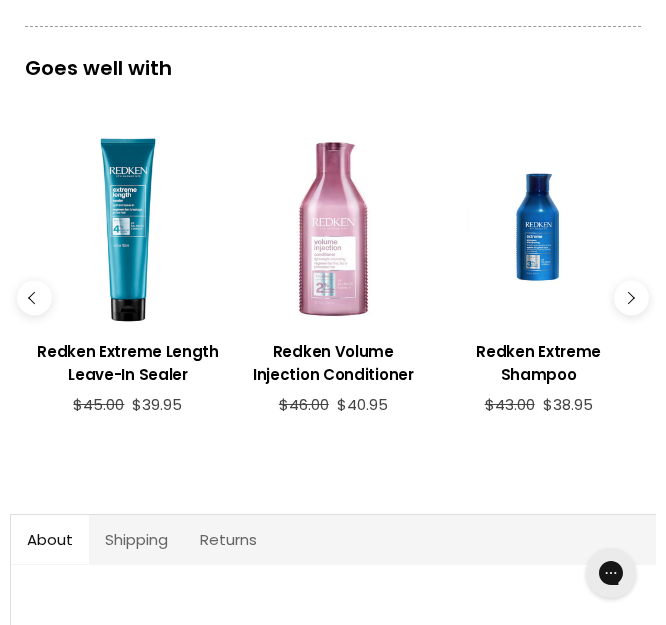 click at bounding box center (628, 298) 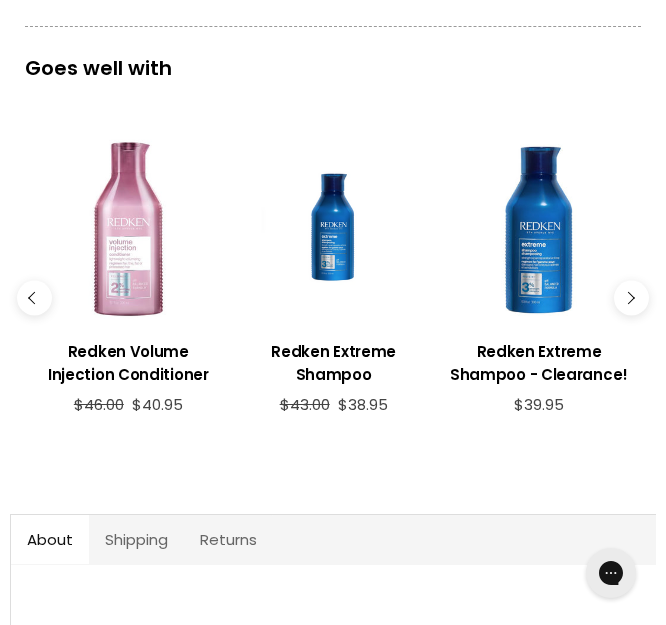 click at bounding box center [628, 298] 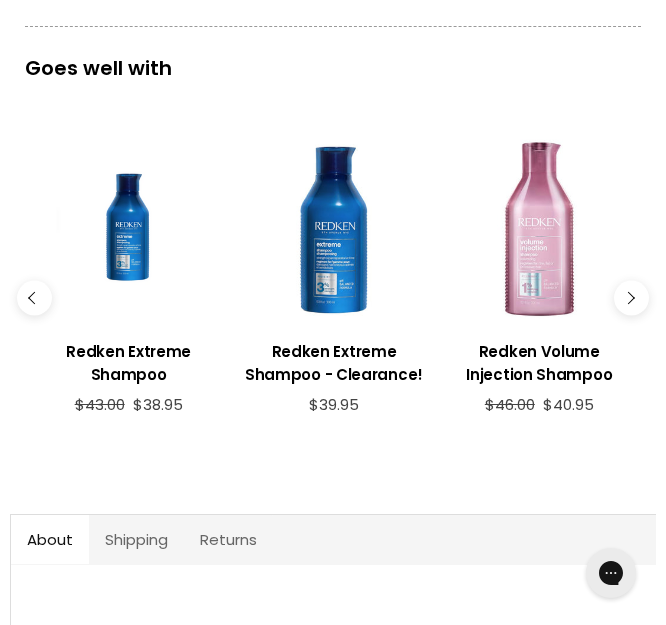click at bounding box center (628, 298) 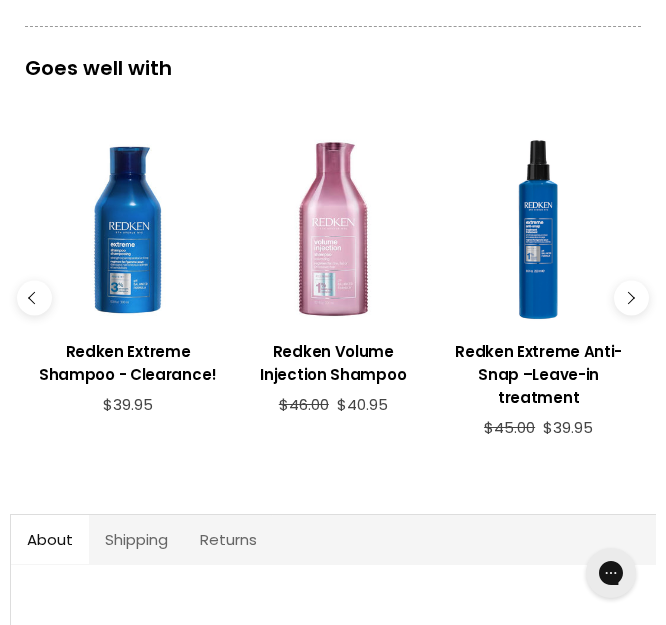 click at bounding box center [628, 298] 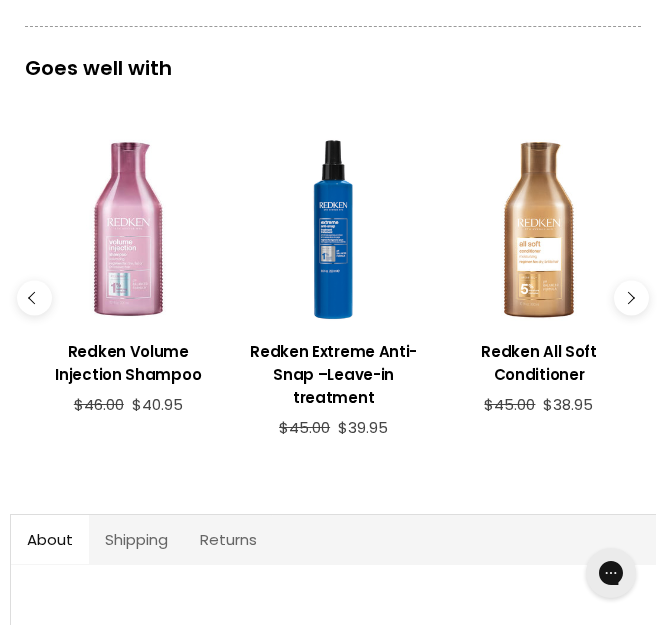 click at bounding box center (628, 298) 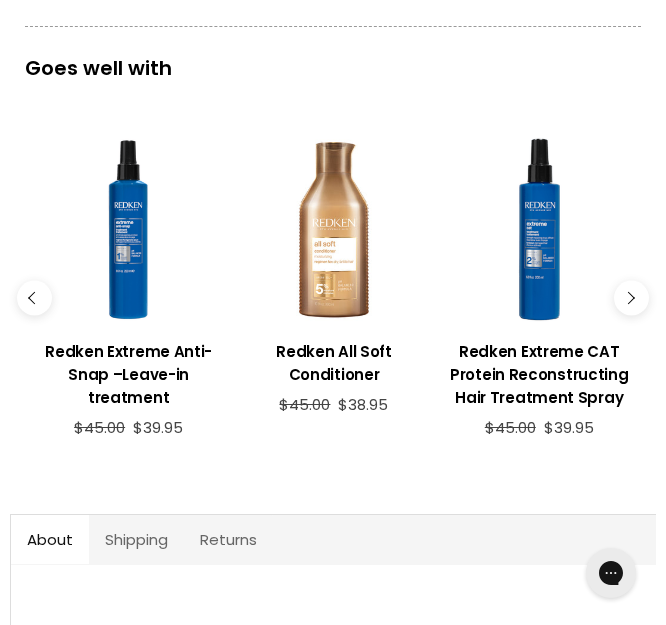 click at bounding box center (628, 298) 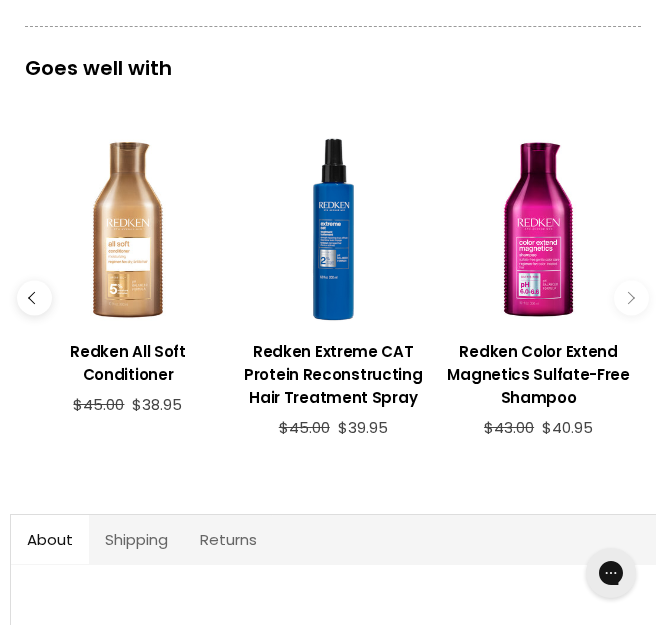 click at bounding box center (628, 298) 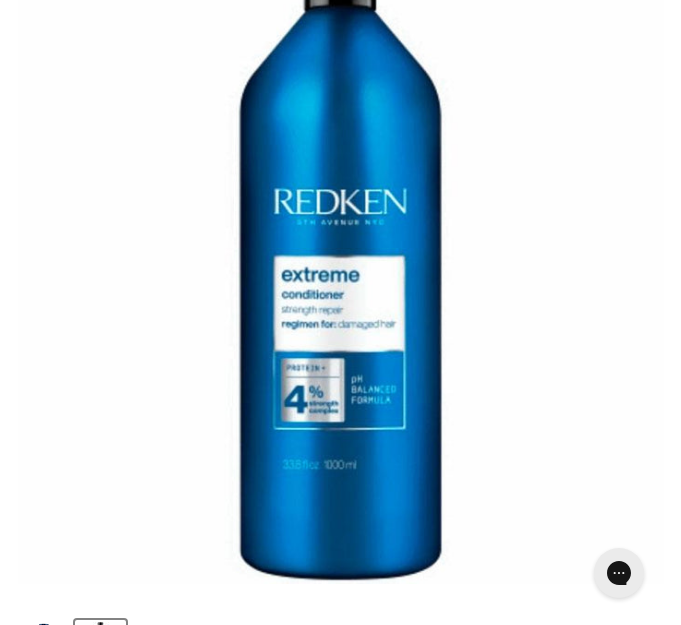 scroll, scrollTop: 0, scrollLeft: 0, axis: both 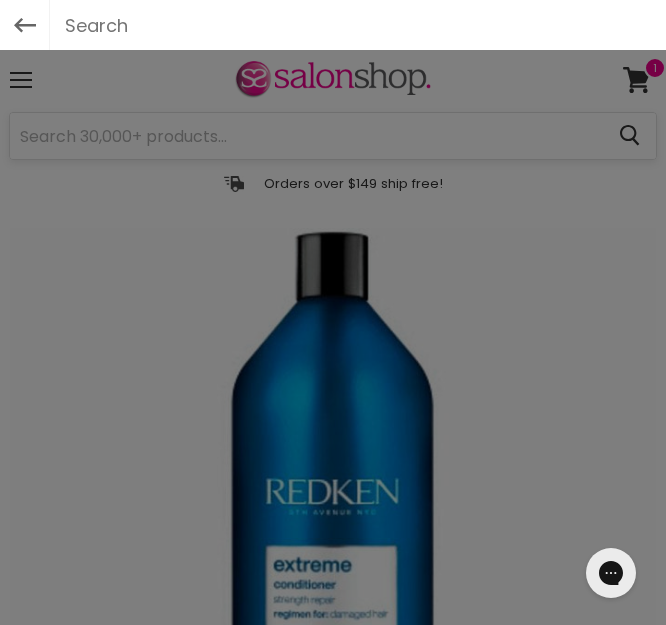 click on "Skip to content
HAIR & BEAUTY TRADE SUPPLY   |    GET TRADE ACCESS
HAIR & BEAUTY TRADE SUPPLY   |    GET TRADE ACCESS
Menu
Cancel" at bounding box center (333, 2398) 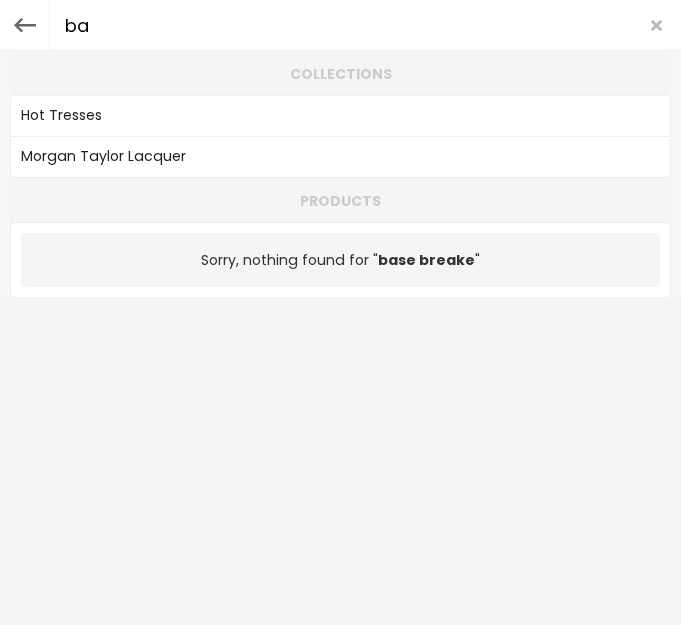 type on "b" 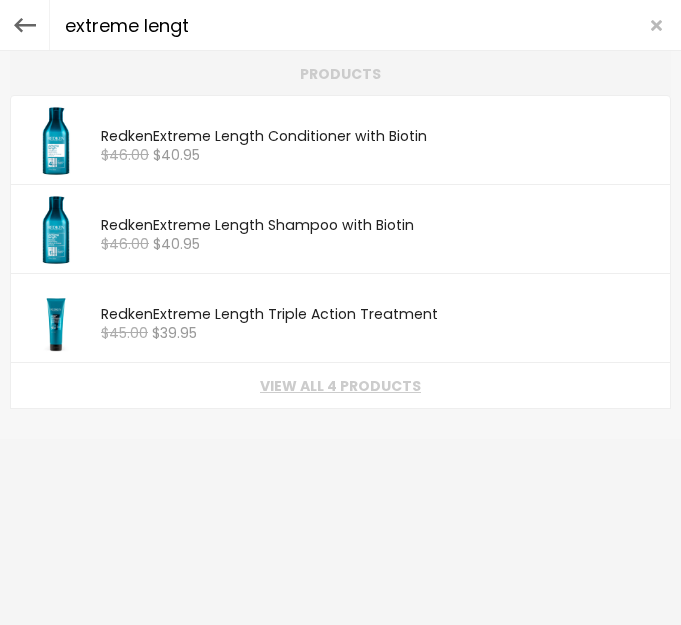 type on "extreme length" 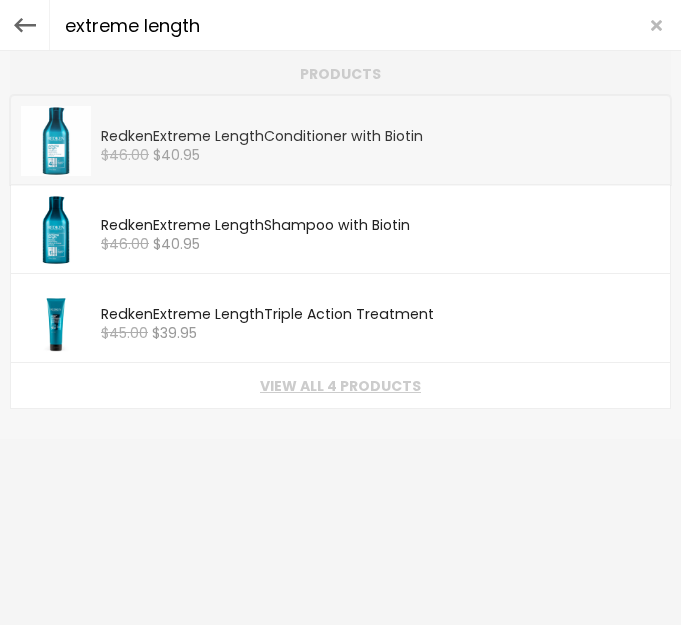 click on "Redken  Extreme   Length  Conditioner with Biotin" at bounding box center (380, 138) 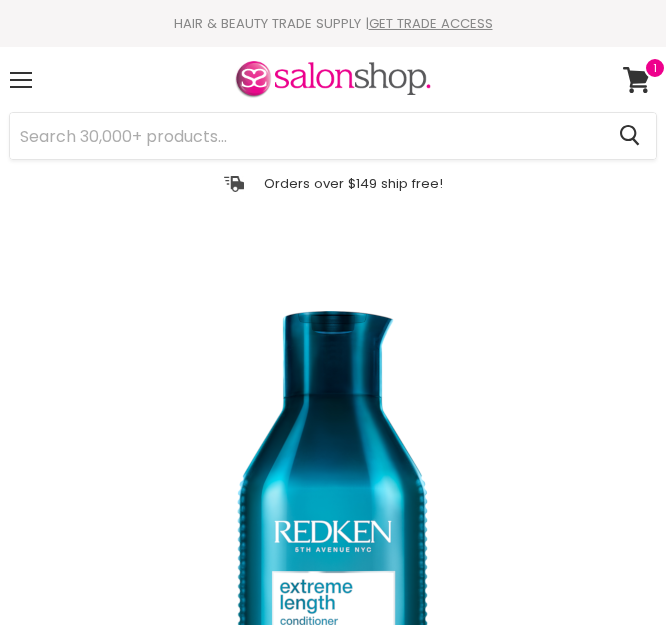scroll, scrollTop: 786, scrollLeft: 0, axis: vertical 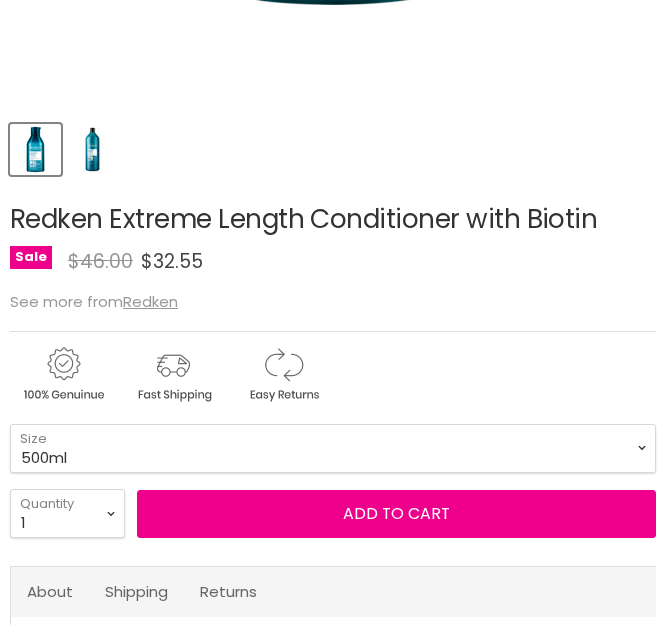 click on "300ml
500ml
1L" at bounding box center (333, 448) 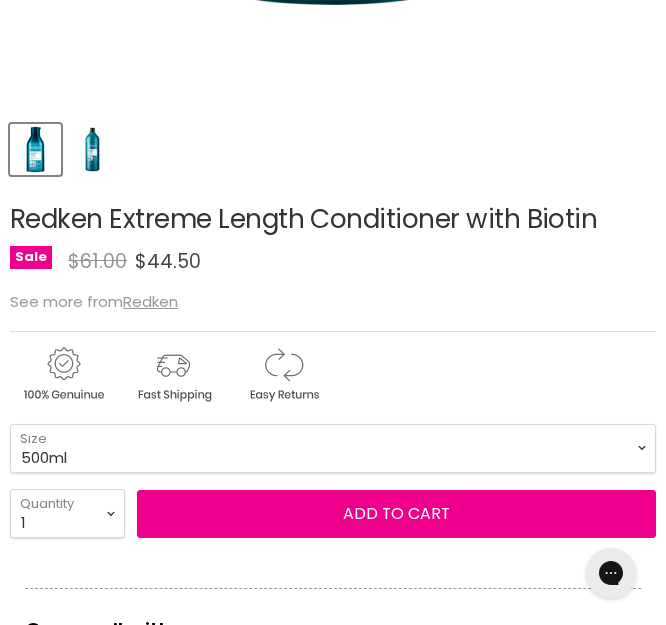 scroll, scrollTop: 0, scrollLeft: 0, axis: both 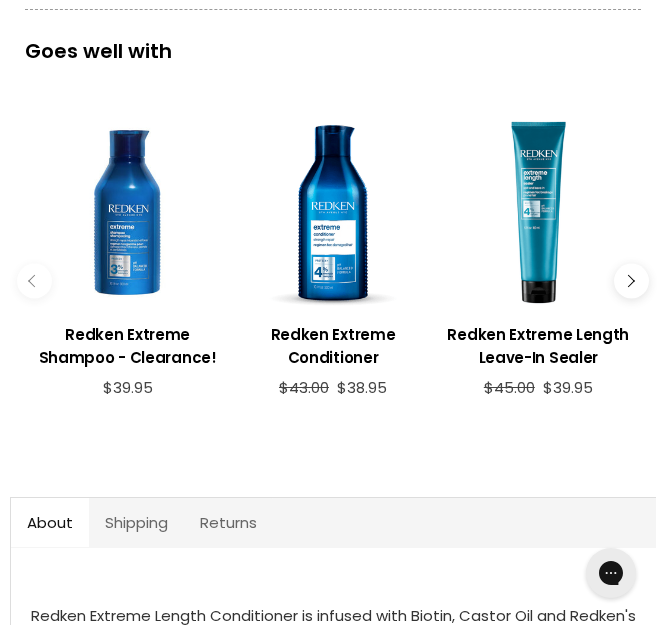 click at bounding box center [631, 281] 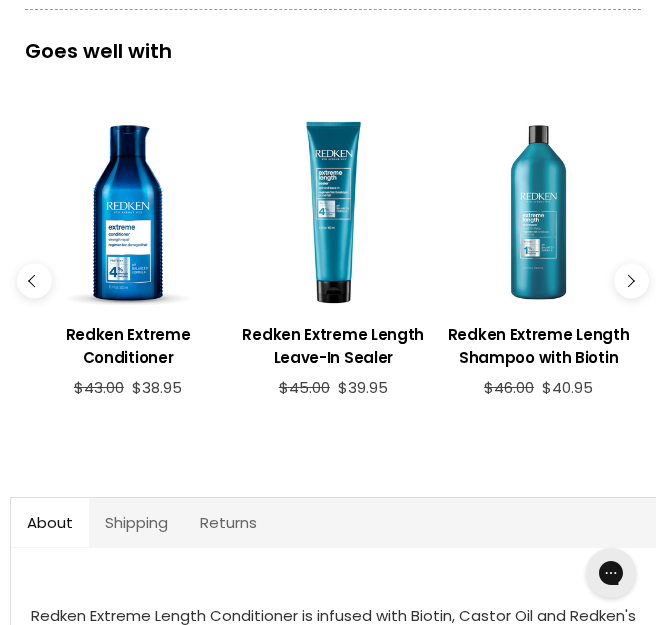click at bounding box center (538, 212) 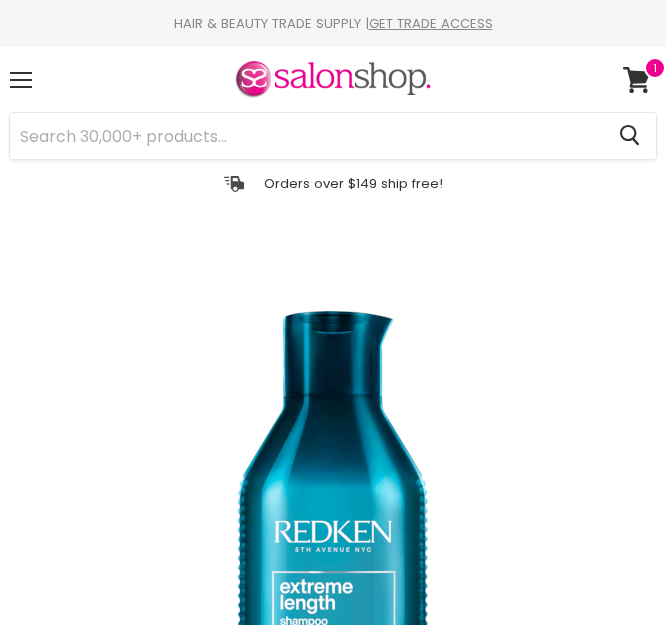 click on "300ml
500ml
1L" at bounding box center (333, 1234) 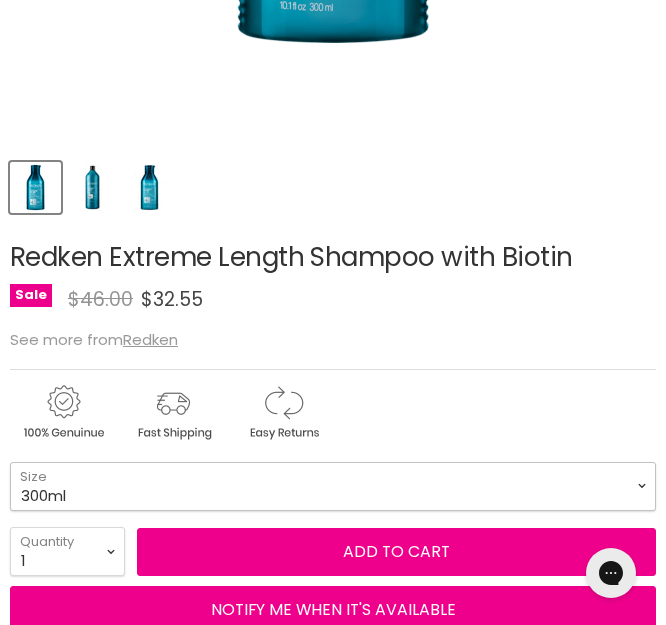 scroll, scrollTop: 0, scrollLeft: 0, axis: both 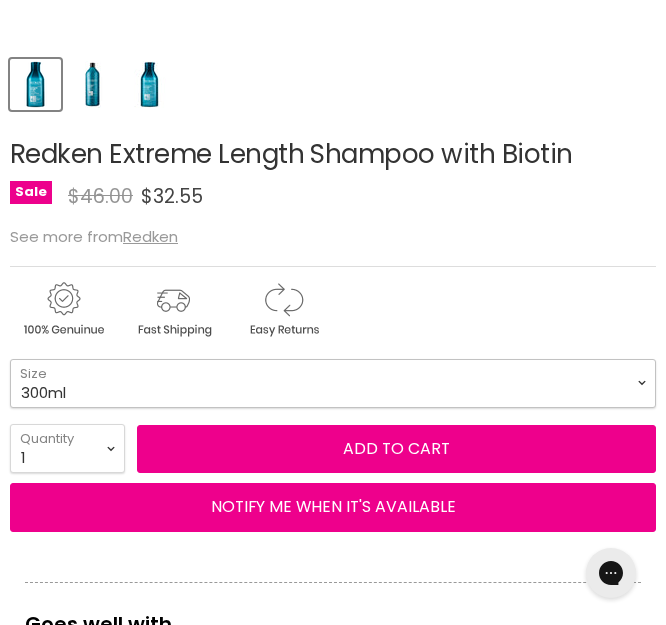 click on "300ml
500ml
1L" at bounding box center [333, 383] 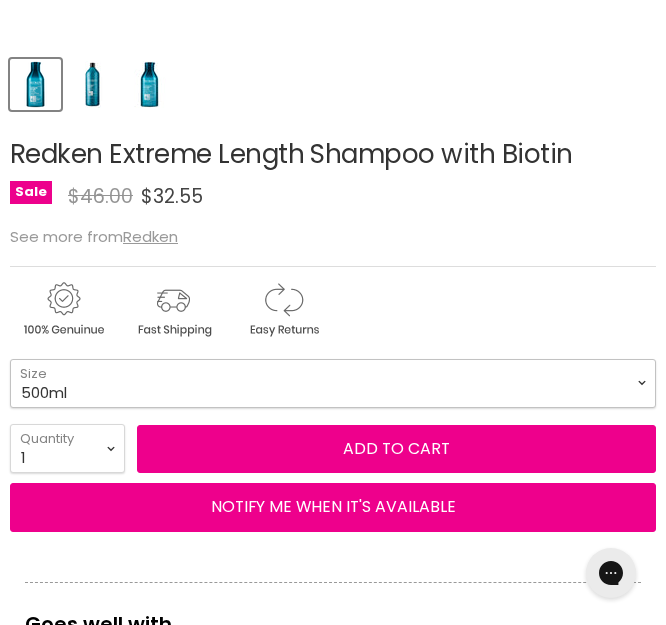 click on "300ml
500ml
1L" at bounding box center [333, 383] 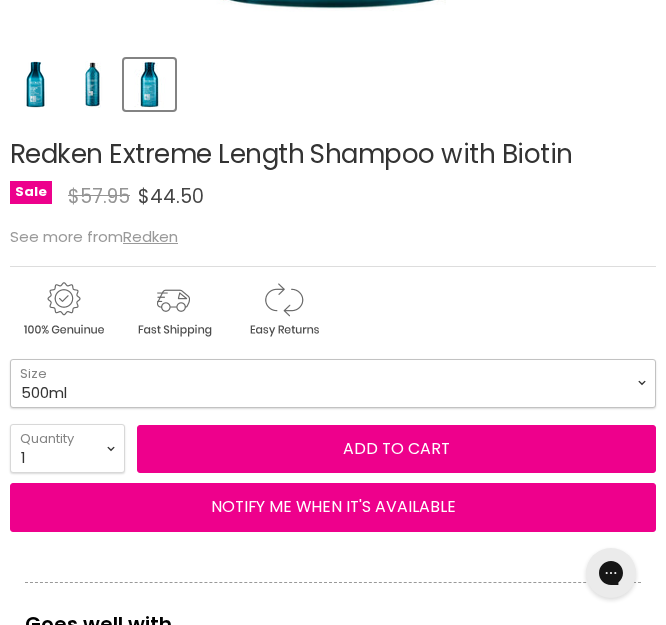 click on "300ml
500ml
1L" at bounding box center [333, 383] 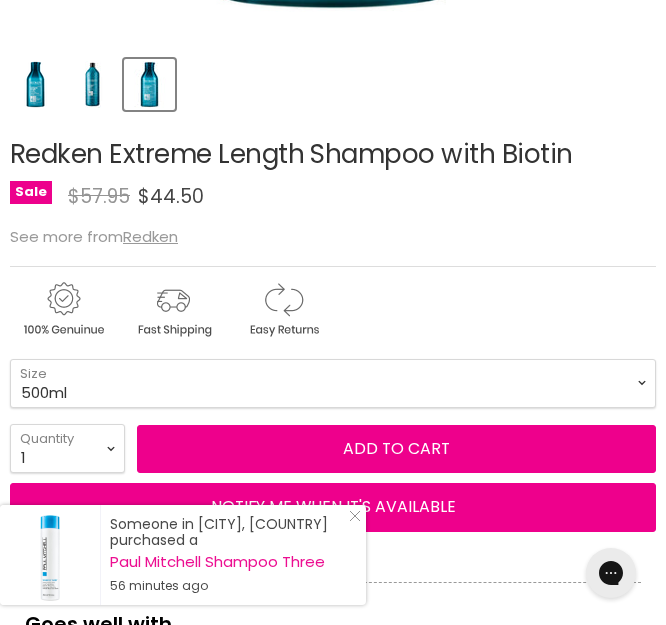 click on "Redken Extreme Length Shampoo with Biotin
No reviews
Sale
Original Price
$57.95
Current Price
$44.50
See more from  Redken
300ml - $32.55" at bounding box center (333, 769) 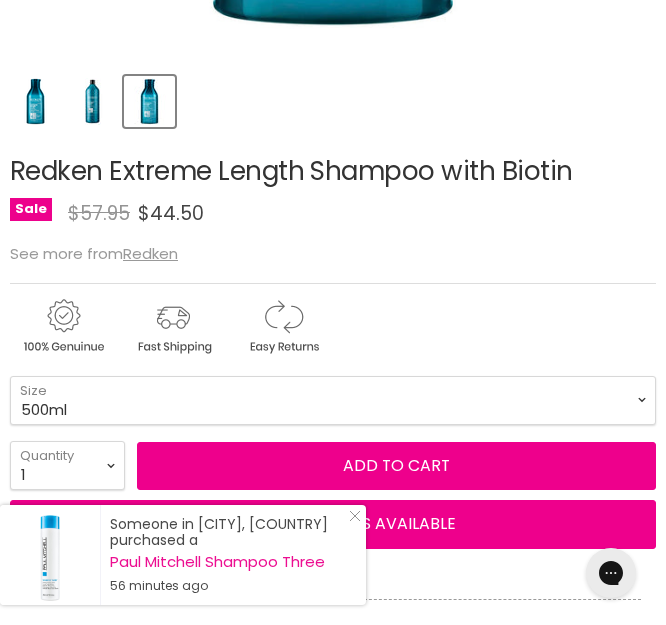 scroll, scrollTop: 831, scrollLeft: 0, axis: vertical 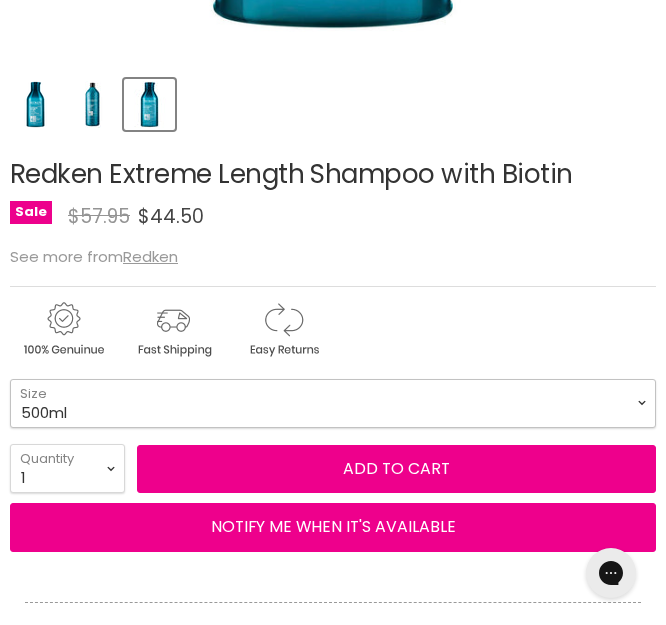 click on "300ml
500ml
1L" at bounding box center [333, 403] 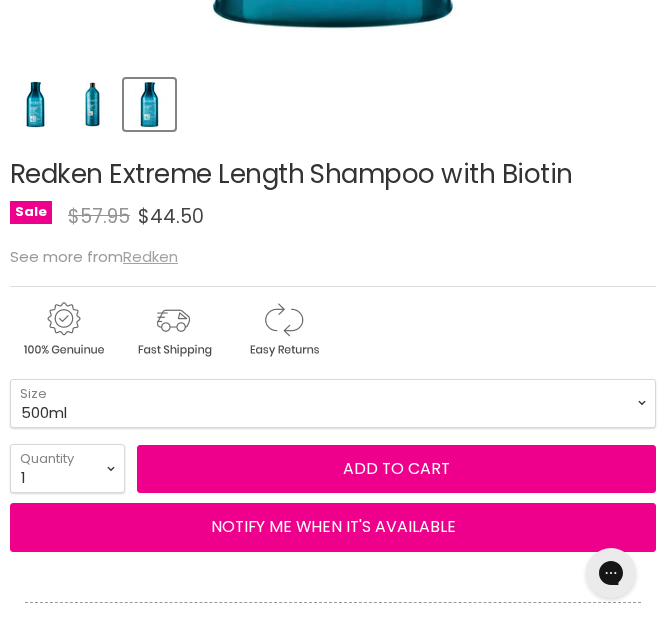 click on "Redken" at bounding box center [150, 256] 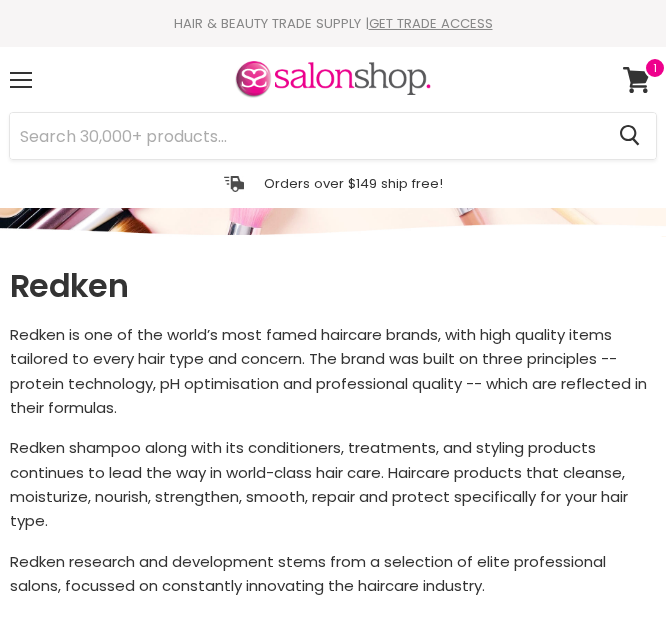scroll, scrollTop: 2105, scrollLeft: 0, axis: vertical 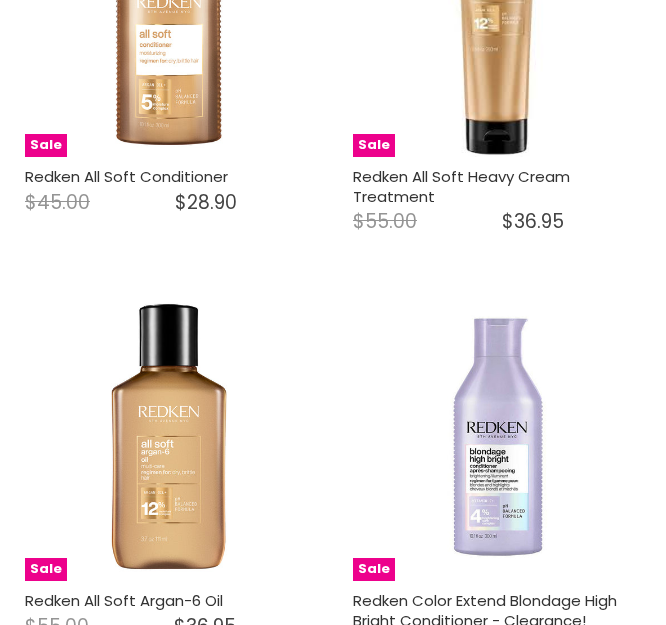 select on "manual" 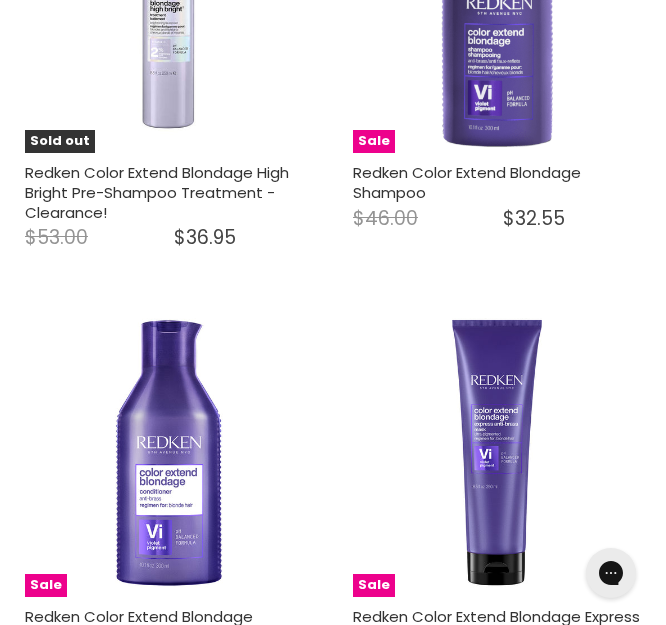 scroll, scrollTop: 3035, scrollLeft: 0, axis: vertical 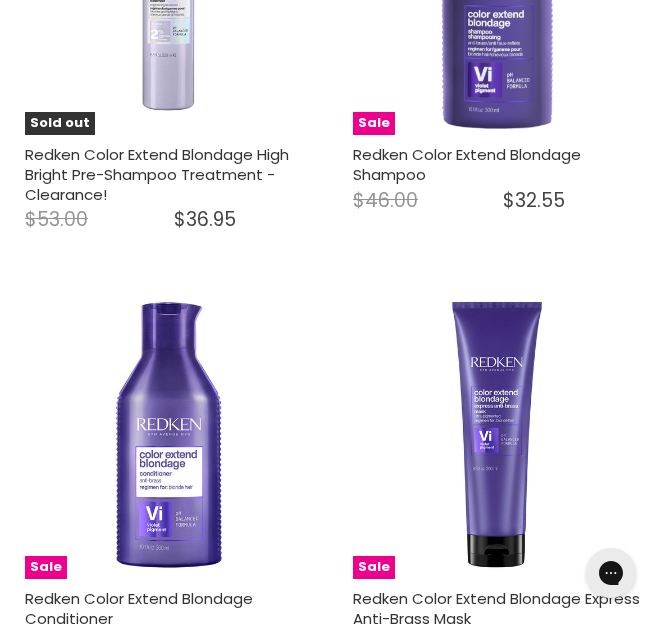 click at bounding box center [169, 2536] 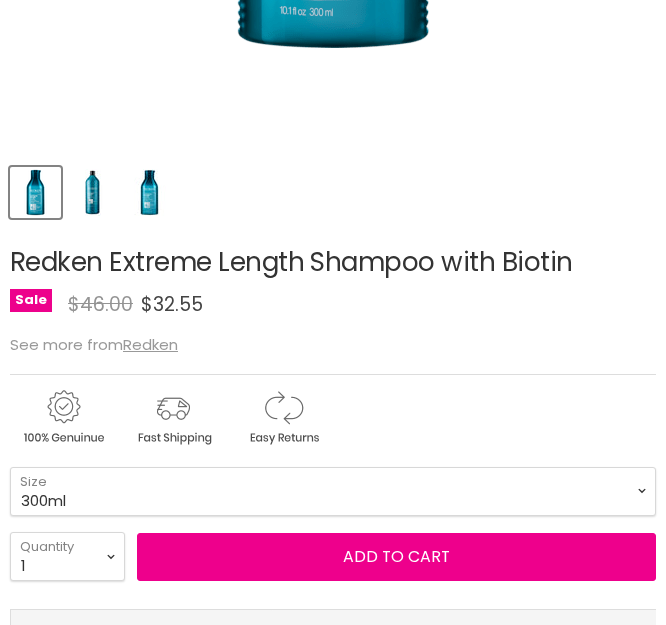 scroll, scrollTop: 781, scrollLeft: 0, axis: vertical 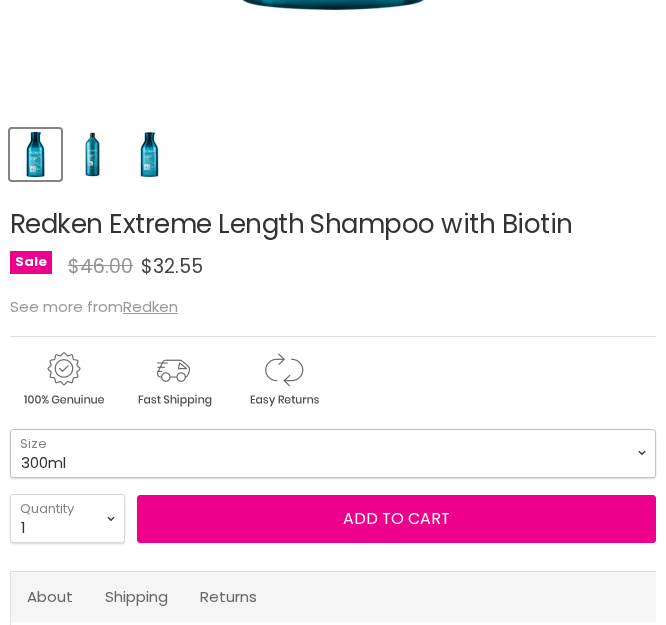 click on "300ml
500ml
1L" at bounding box center [333, 453] 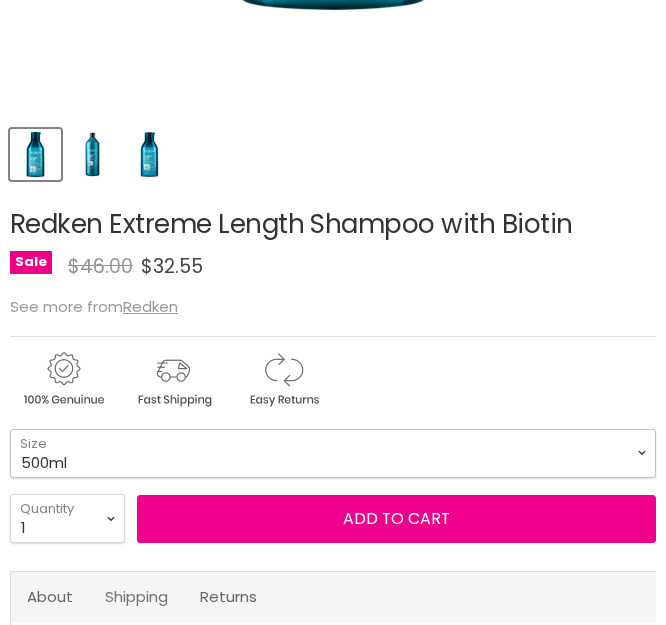 click on "300ml
500ml
1L" at bounding box center (333, 453) 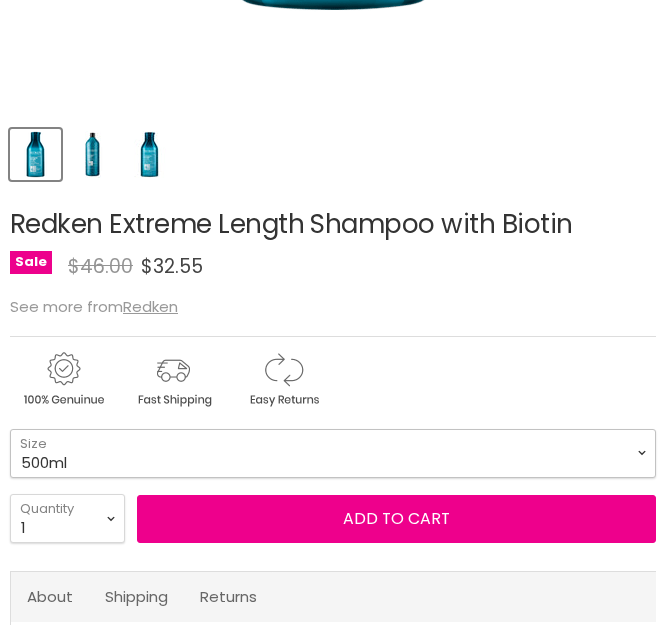 select on "500ml" 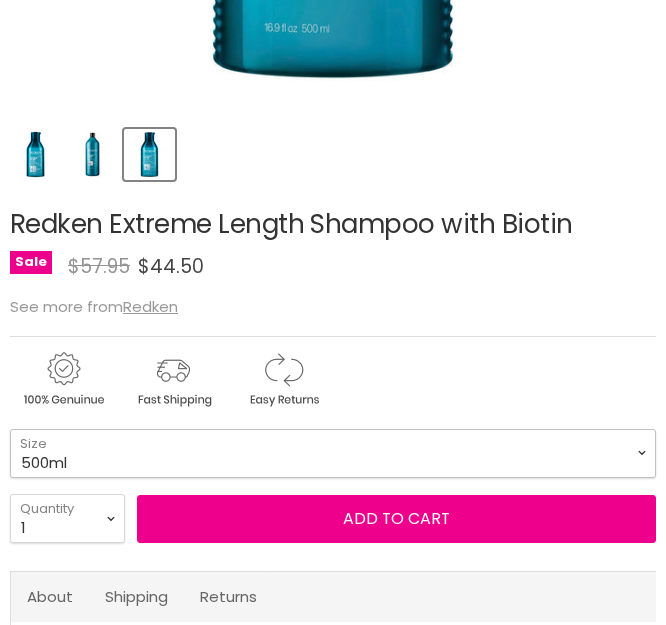 click on "300ml
500ml
1L" at bounding box center (333, 453) 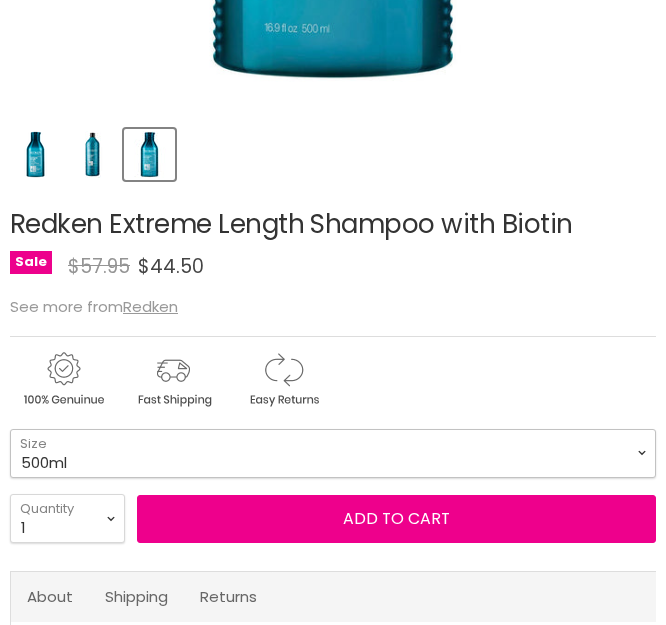 click on "300ml
500ml
1L" at bounding box center [333, 453] 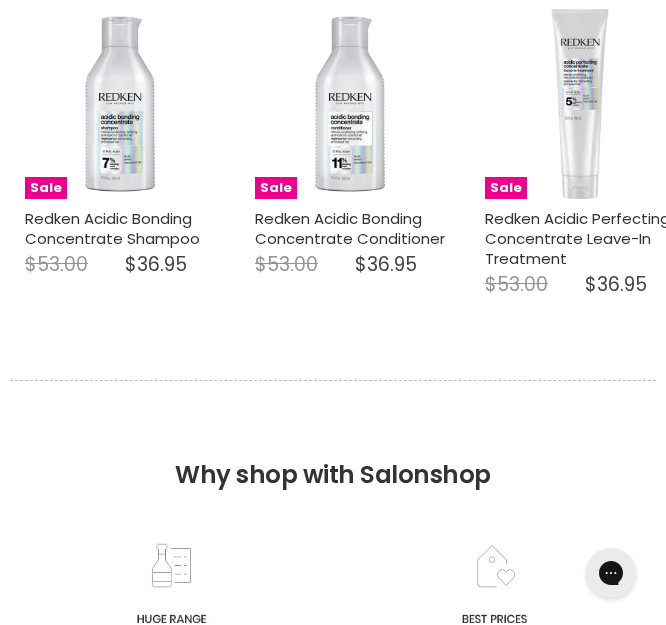 scroll, scrollTop: 0, scrollLeft: 0, axis: both 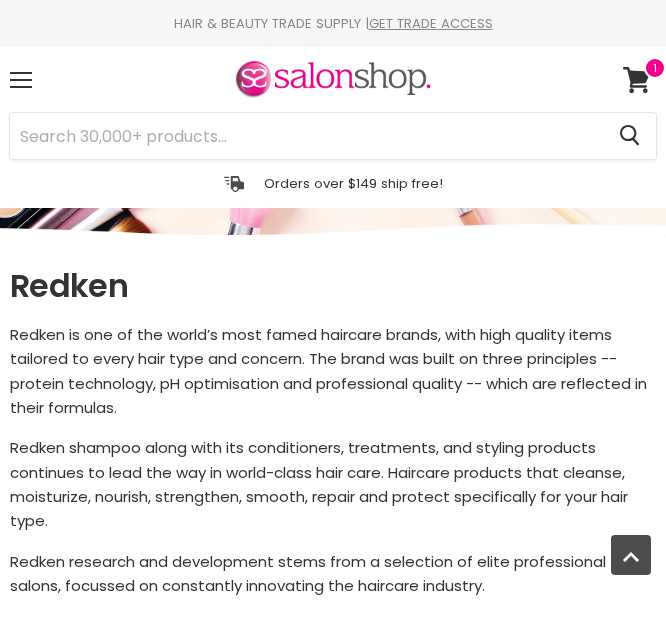 select on "manual" 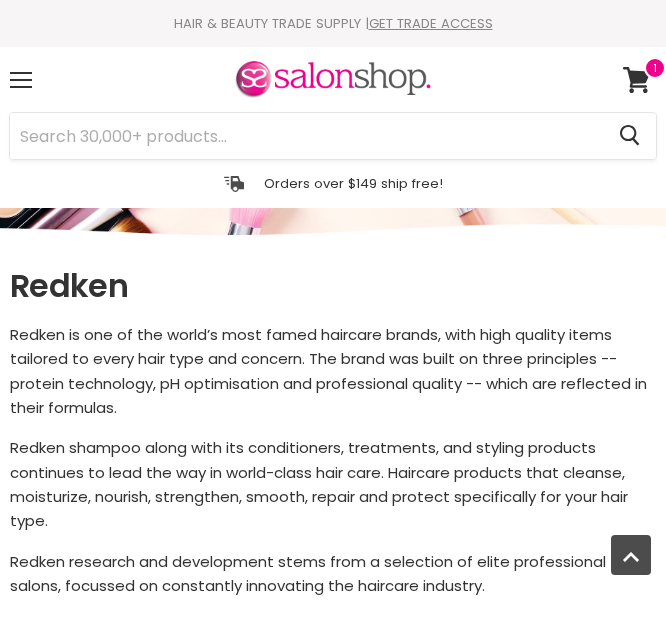 scroll, scrollTop: 5067, scrollLeft: 0, axis: vertical 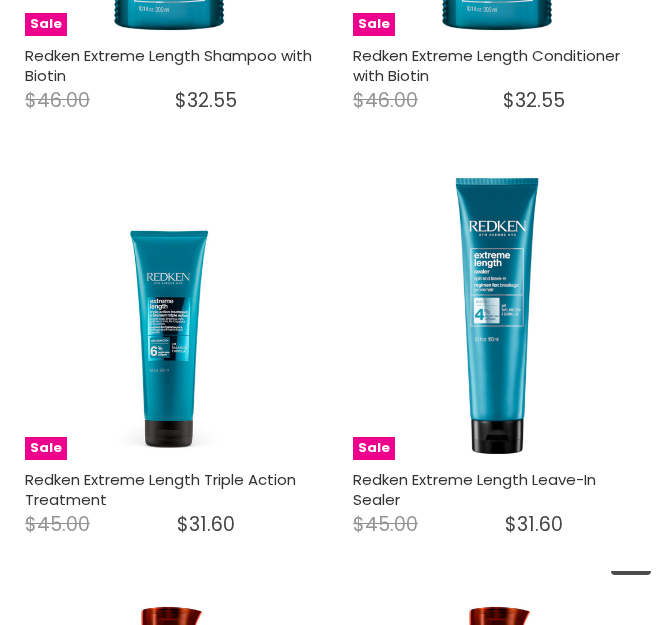 select on "manual" 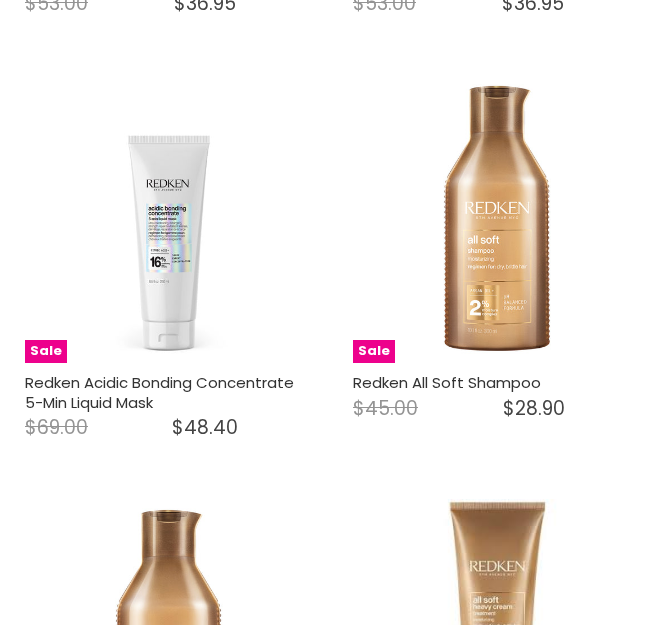 scroll, scrollTop: 1553, scrollLeft: 0, axis: vertical 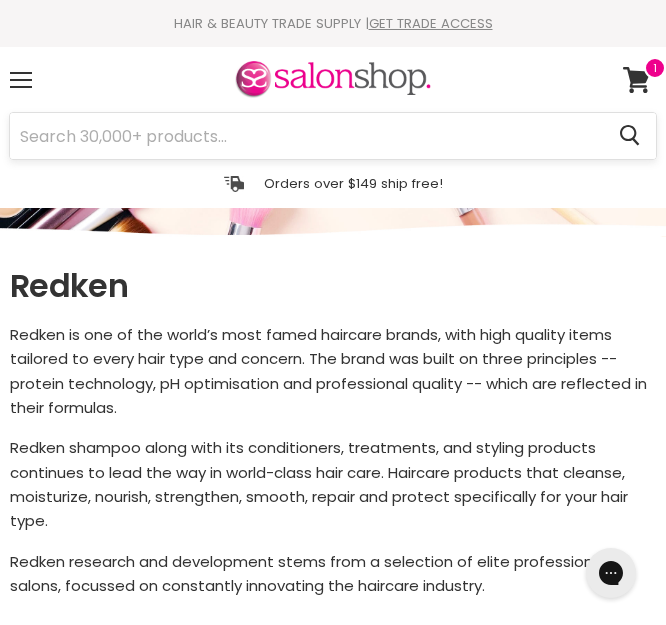 click on "Skip to content
HAIR & BEAUTY TRADE SUPPLY   |    GET TRADE ACCESS
HAIR & BEAUTY TRADE SUPPLY   |    GET TRADE ACCESS
Menu
Cancel" at bounding box center (333, 10039) 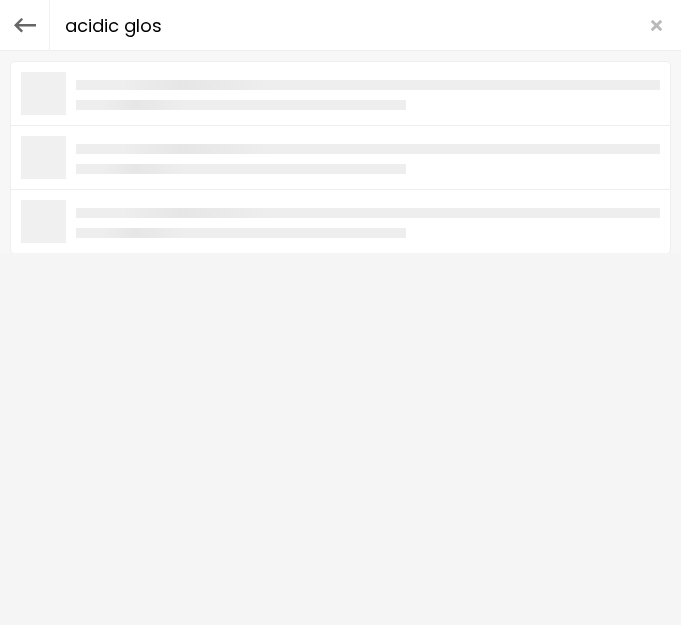 type on "acidic gloss" 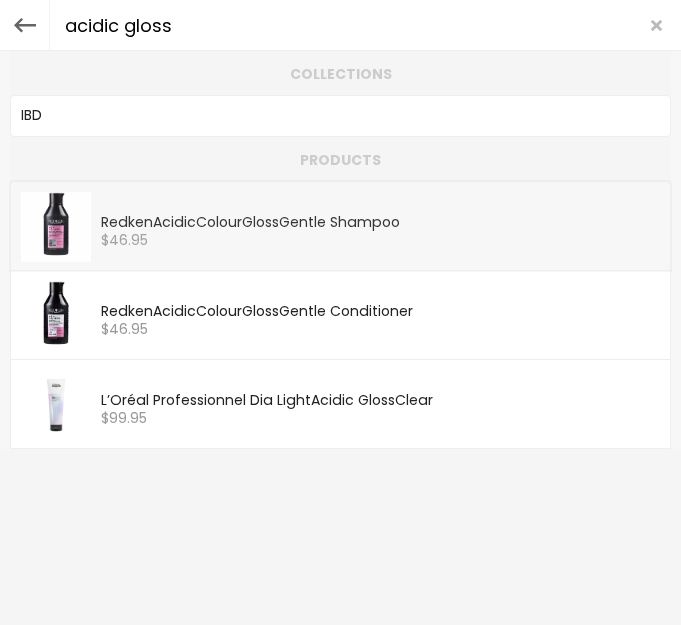 click on "Redken  Acidic  Colour  Gloss  Gentle Shampoo" at bounding box center (380, 224) 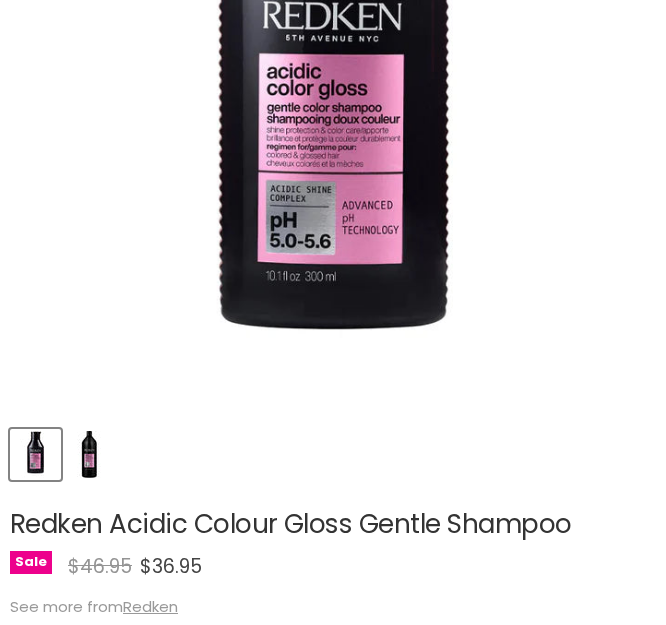 scroll, scrollTop: 759, scrollLeft: 0, axis: vertical 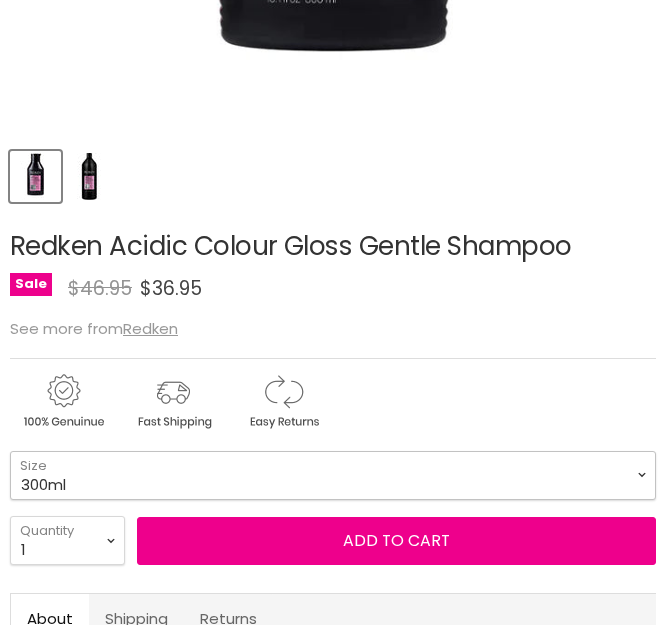 click on "300ml
1L" at bounding box center [333, 475] 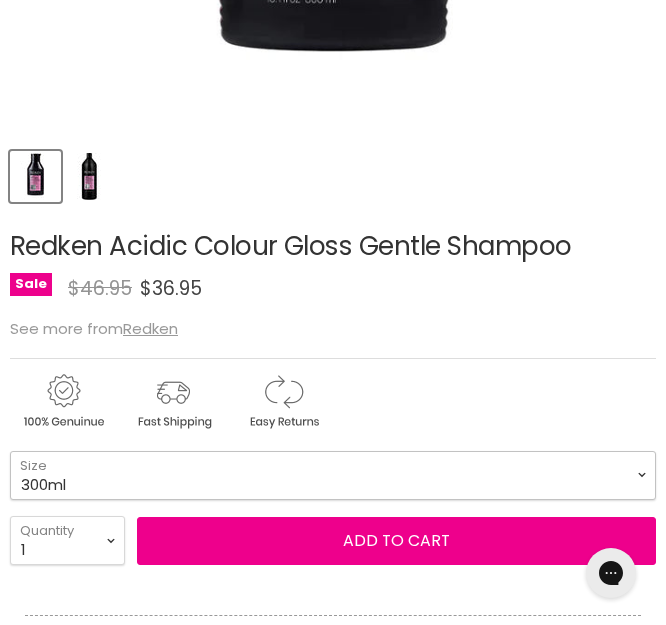 scroll, scrollTop: 0, scrollLeft: 0, axis: both 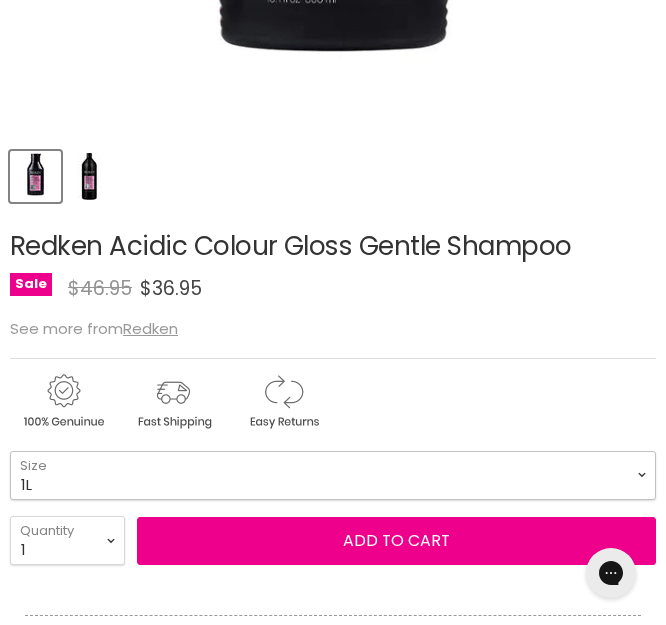 click on "300ml
1L" at bounding box center (333, 475) 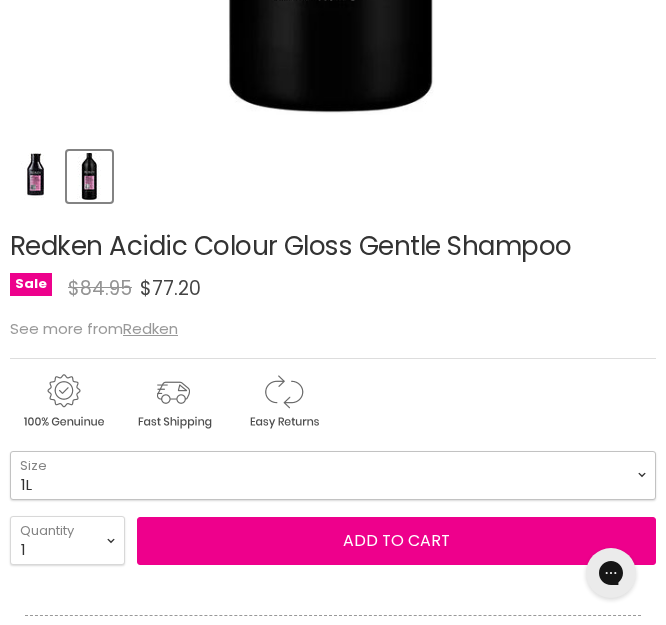 scroll, scrollTop: 0, scrollLeft: 0, axis: both 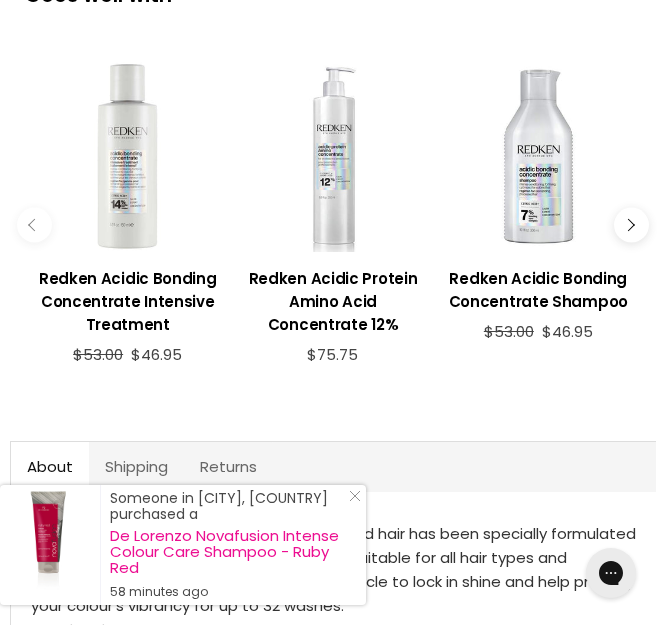 click at bounding box center [631, 225] 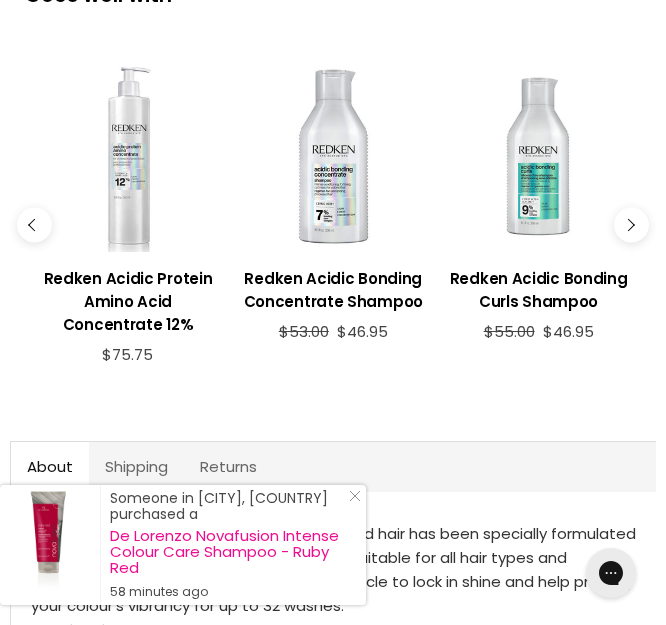 click at bounding box center (631, 225) 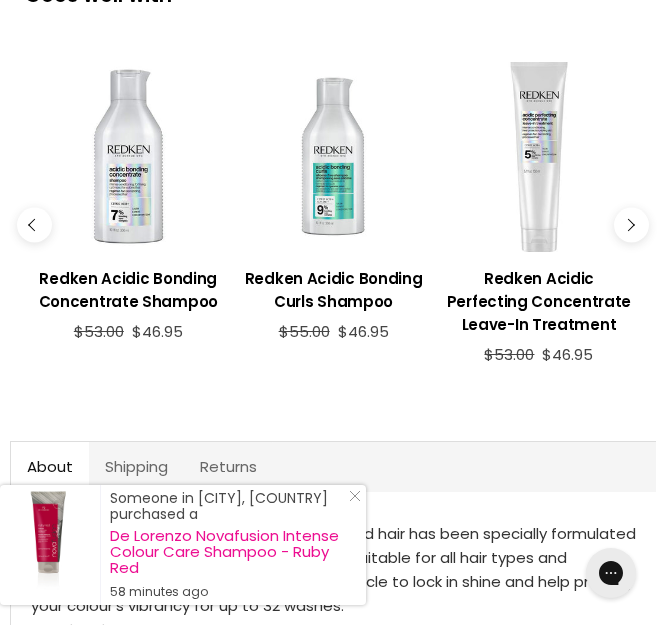 click at bounding box center (631, 225) 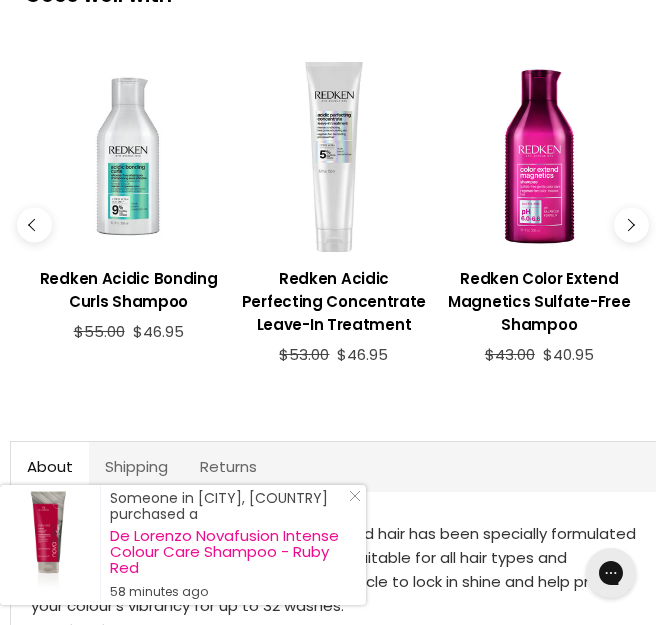click at bounding box center [631, 225] 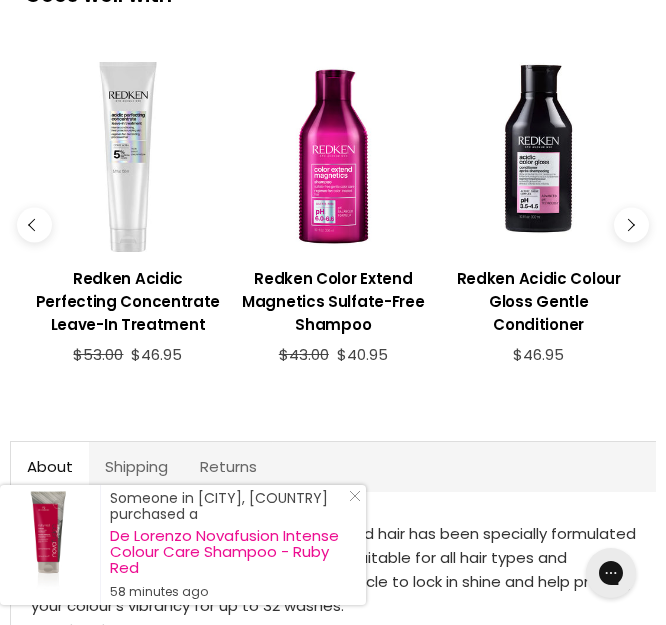 click at bounding box center [631, 225] 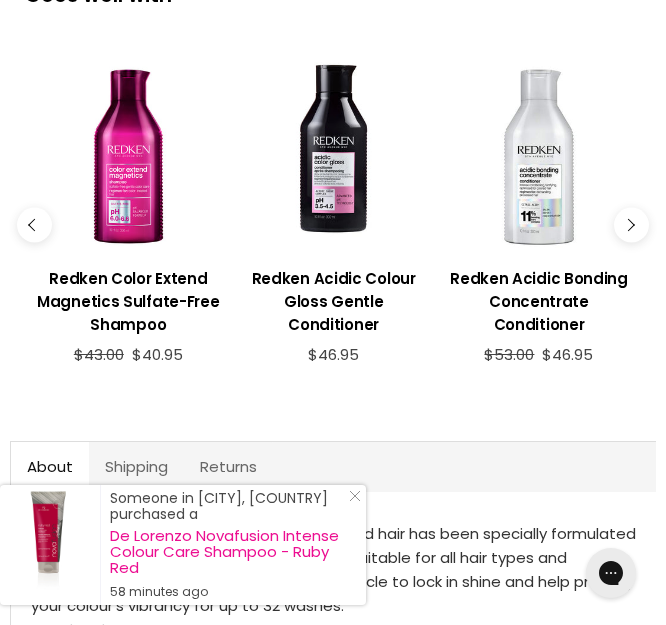 click at bounding box center [631, 225] 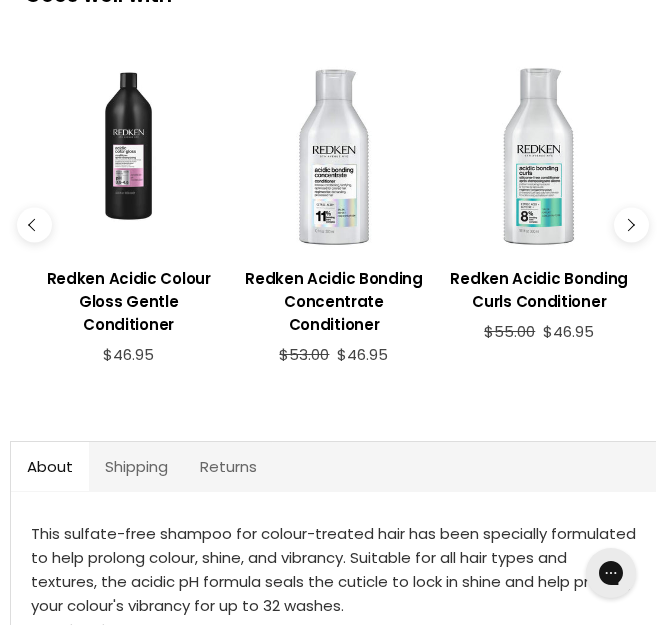 click at bounding box center [128, 156] 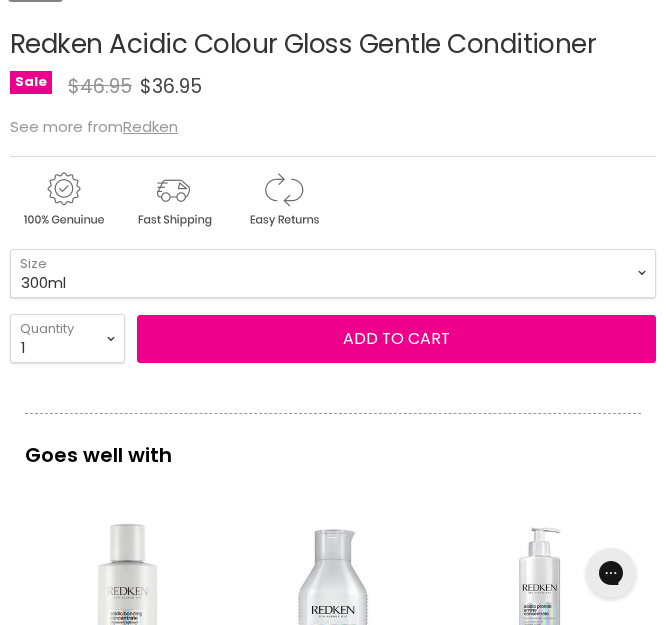 scroll, scrollTop: 0, scrollLeft: 0, axis: both 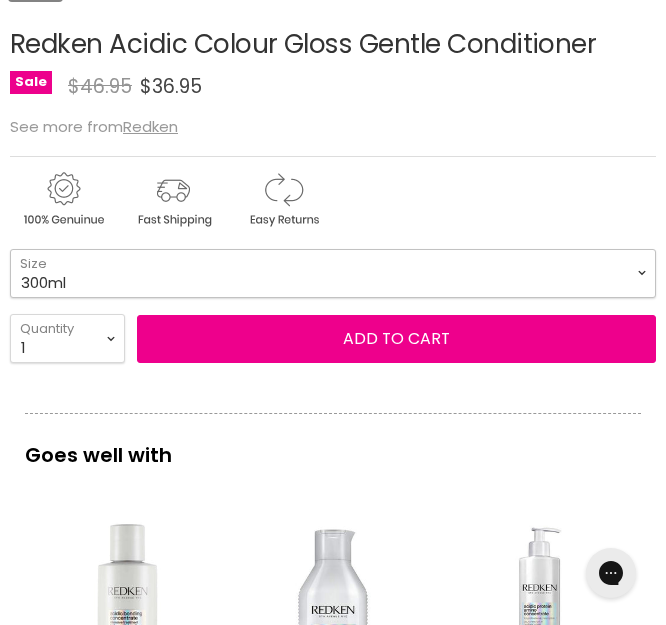 click on "300ml
1L" at bounding box center (333, 273) 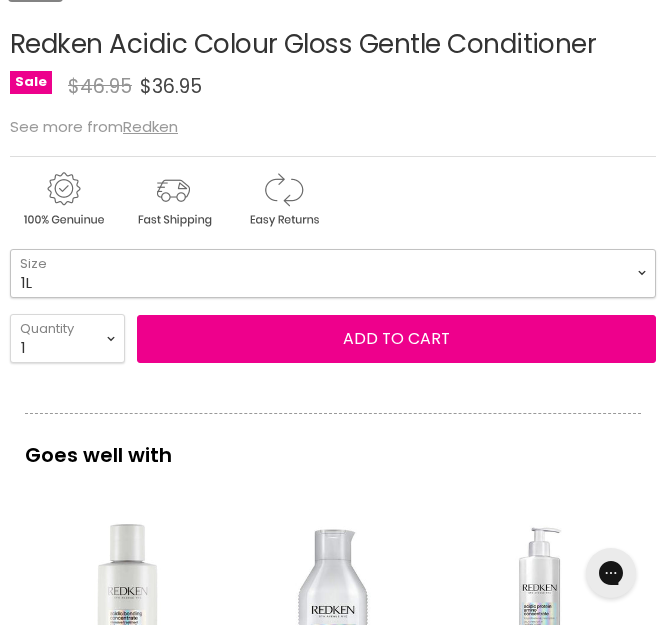 click on "300ml
1L" at bounding box center [333, 273] 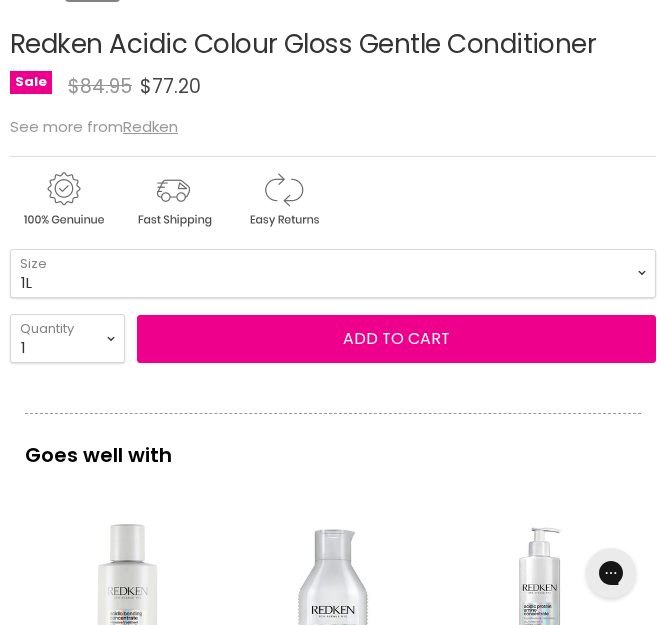 scroll, scrollTop: 1253, scrollLeft: 0, axis: vertical 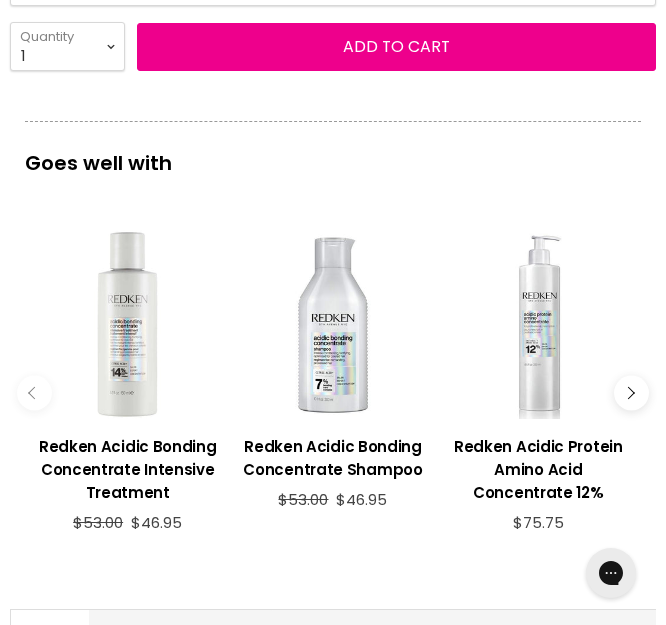 click at bounding box center (631, 393) 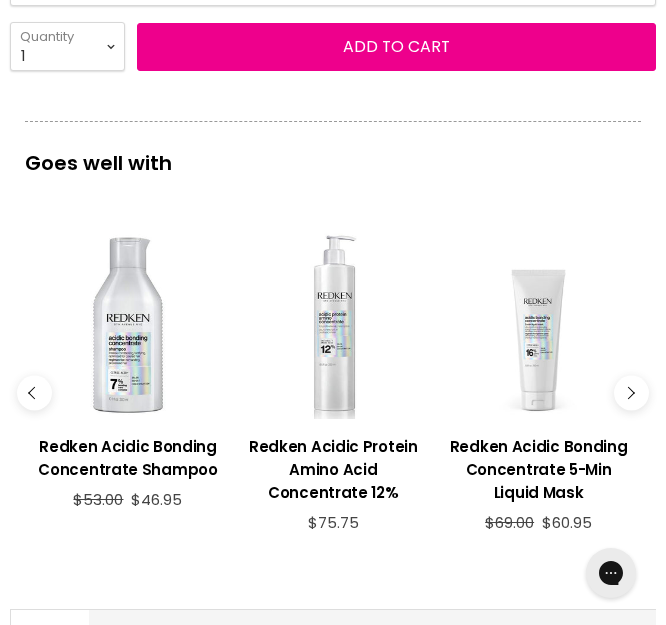 click at bounding box center [628, 393] 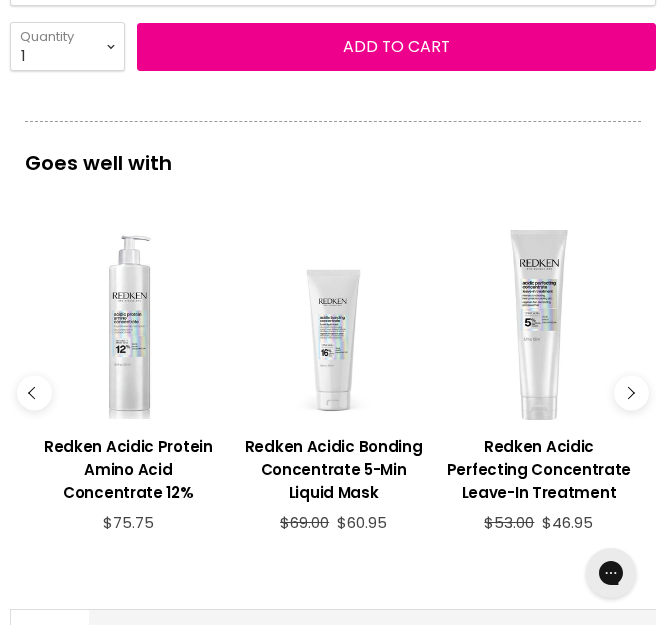 click at bounding box center (628, 393) 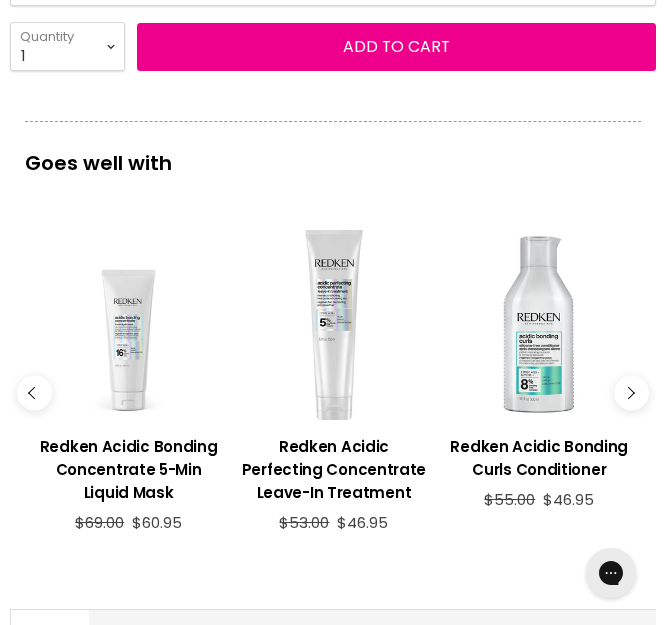 click at bounding box center (628, 393) 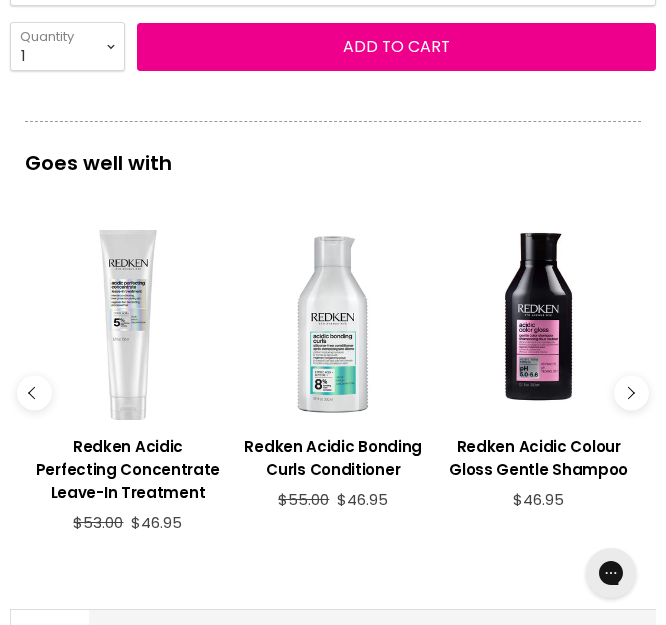 click at bounding box center (628, 393) 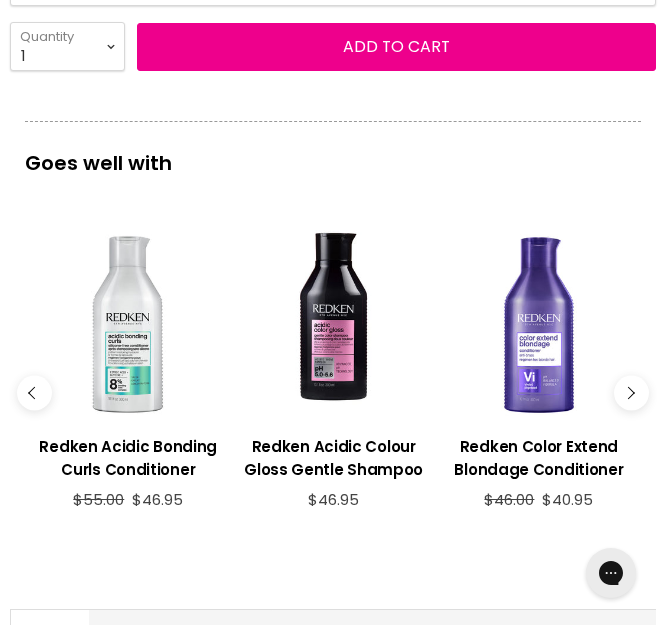 click at bounding box center (628, 393) 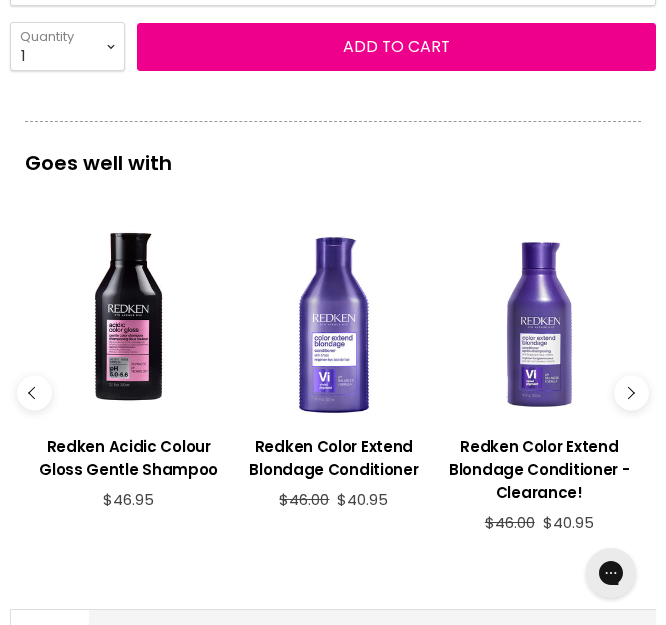 click at bounding box center [628, 393] 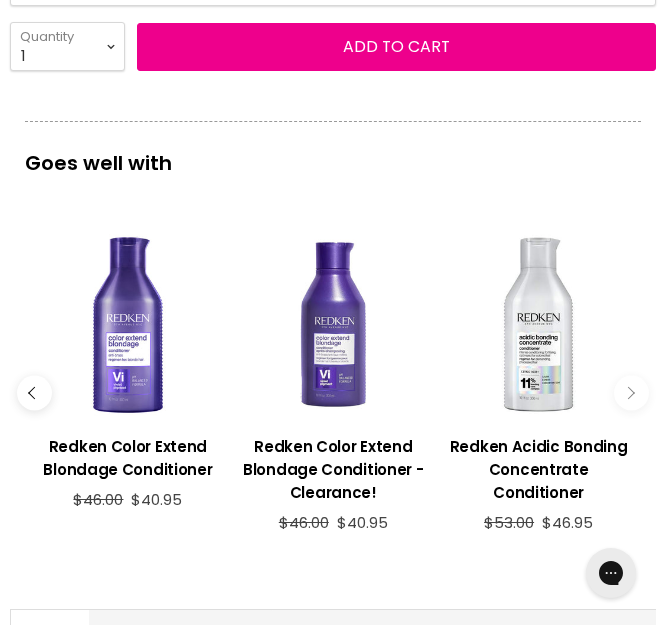 click at bounding box center (628, 393) 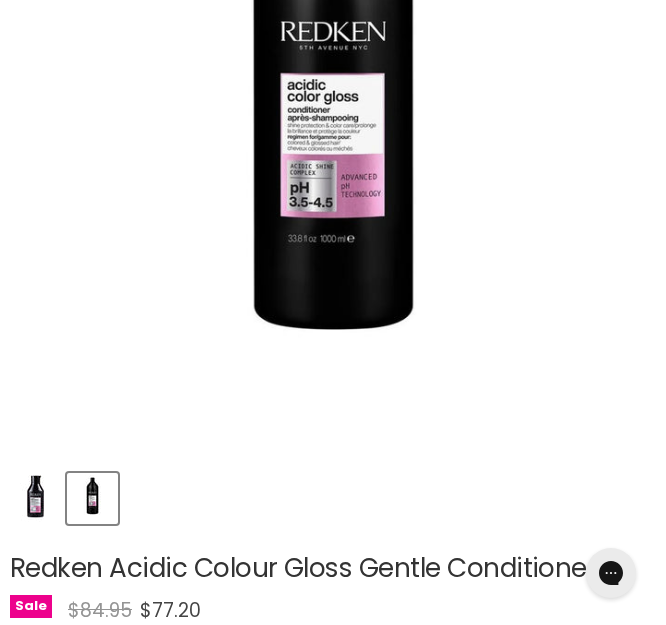 scroll, scrollTop: 419, scrollLeft: 0, axis: vertical 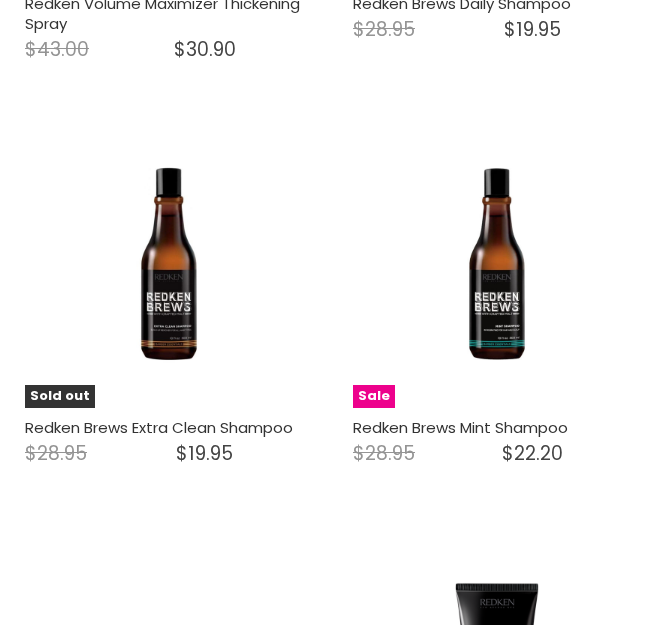 select on "manual" 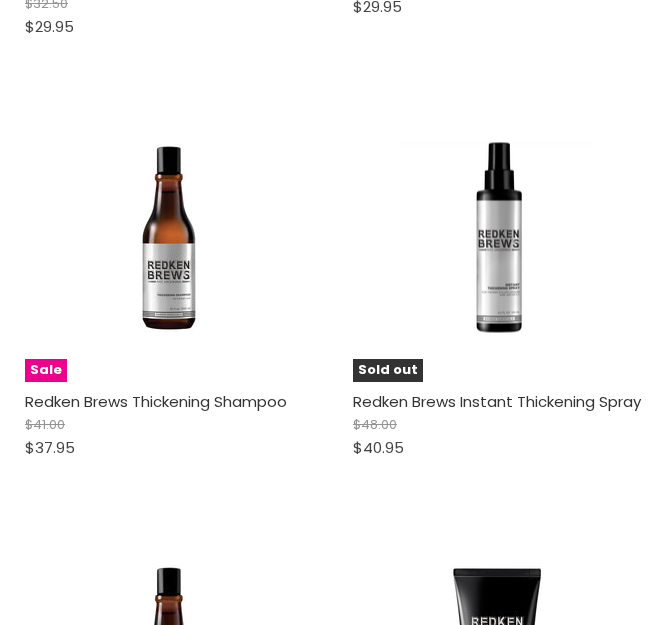 scroll, scrollTop: 3764, scrollLeft: 0, axis: vertical 